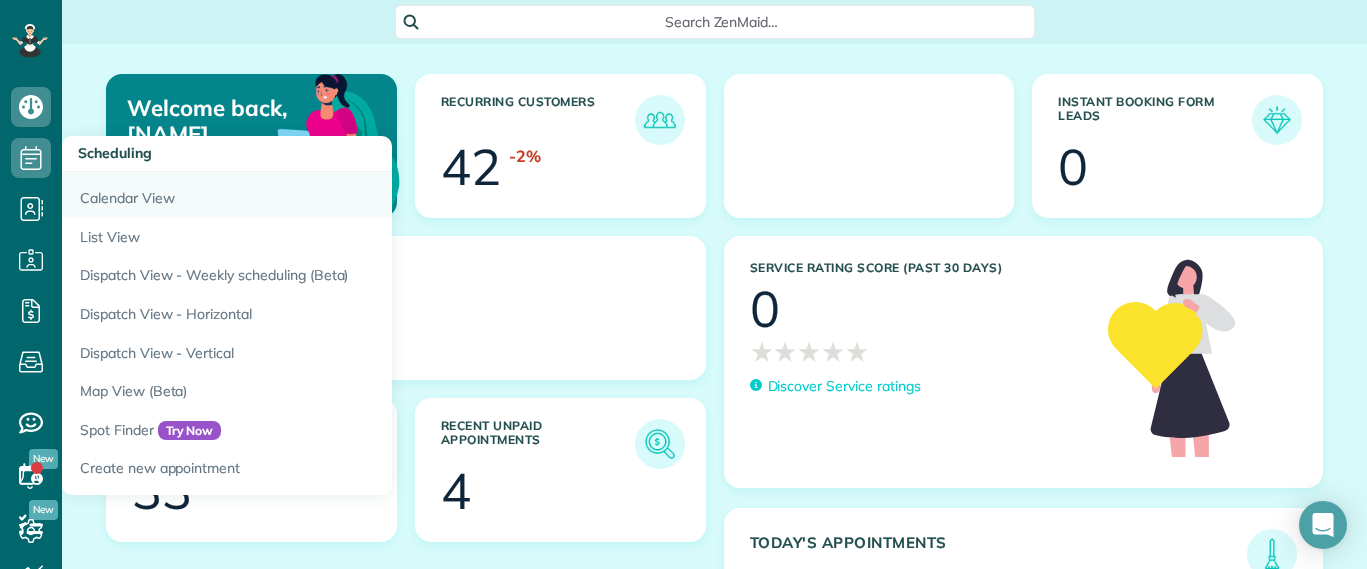 scroll, scrollTop: 0, scrollLeft: 0, axis: both 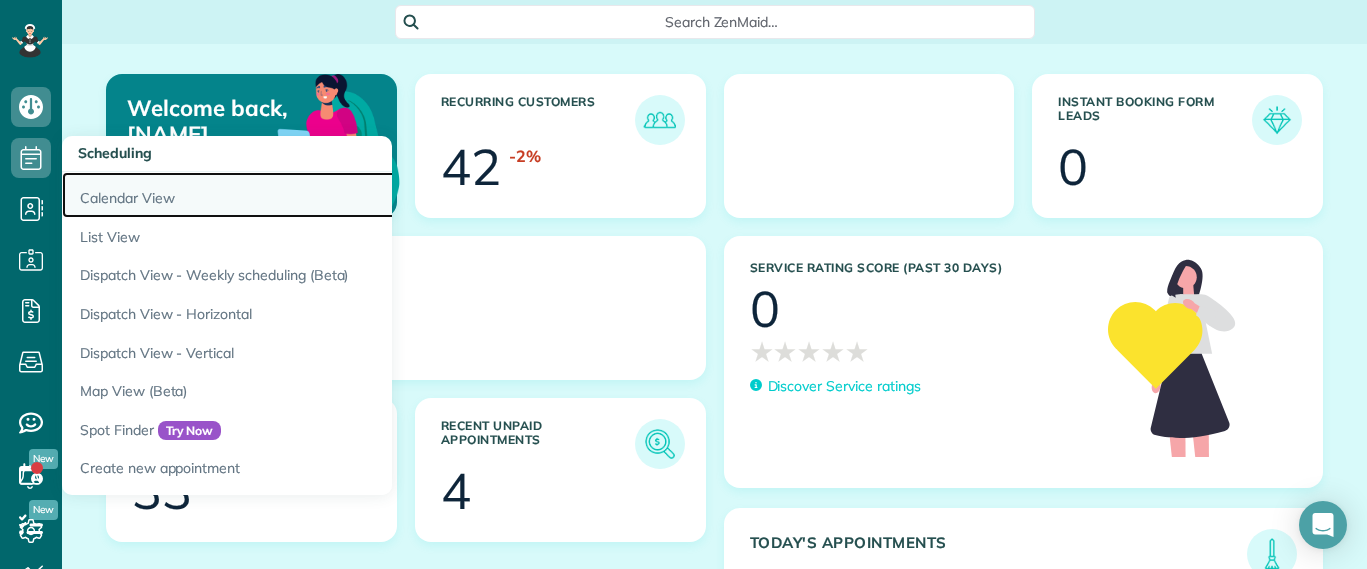 click on "Calendar View" at bounding box center (312, 195) 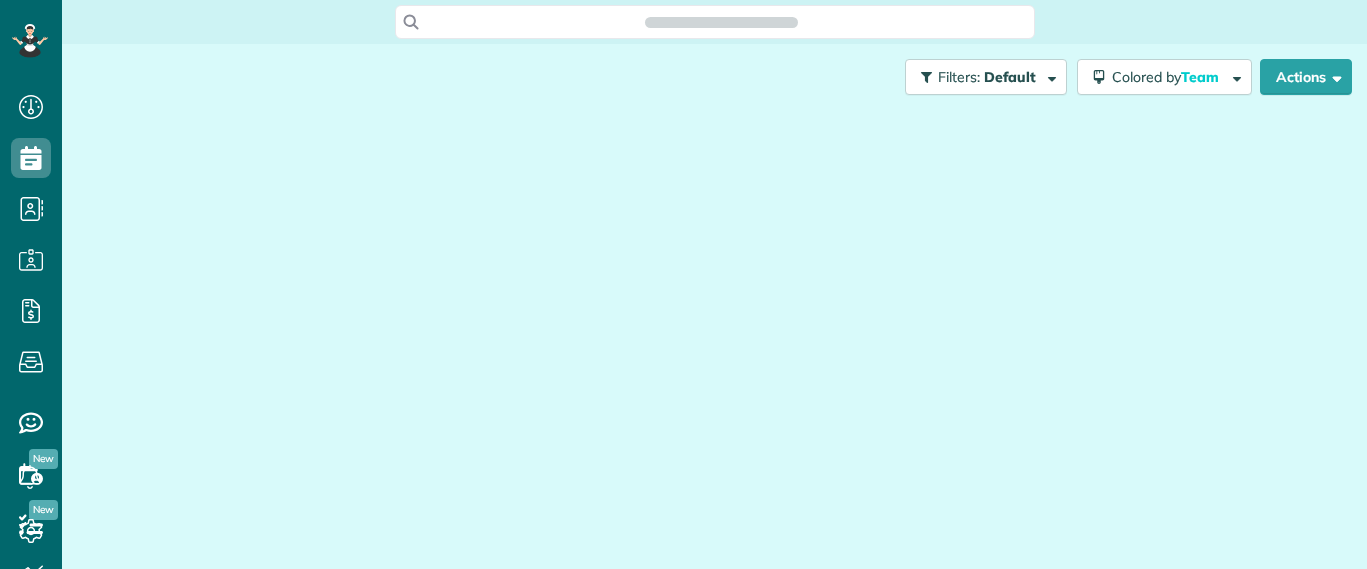 scroll, scrollTop: 0, scrollLeft: 0, axis: both 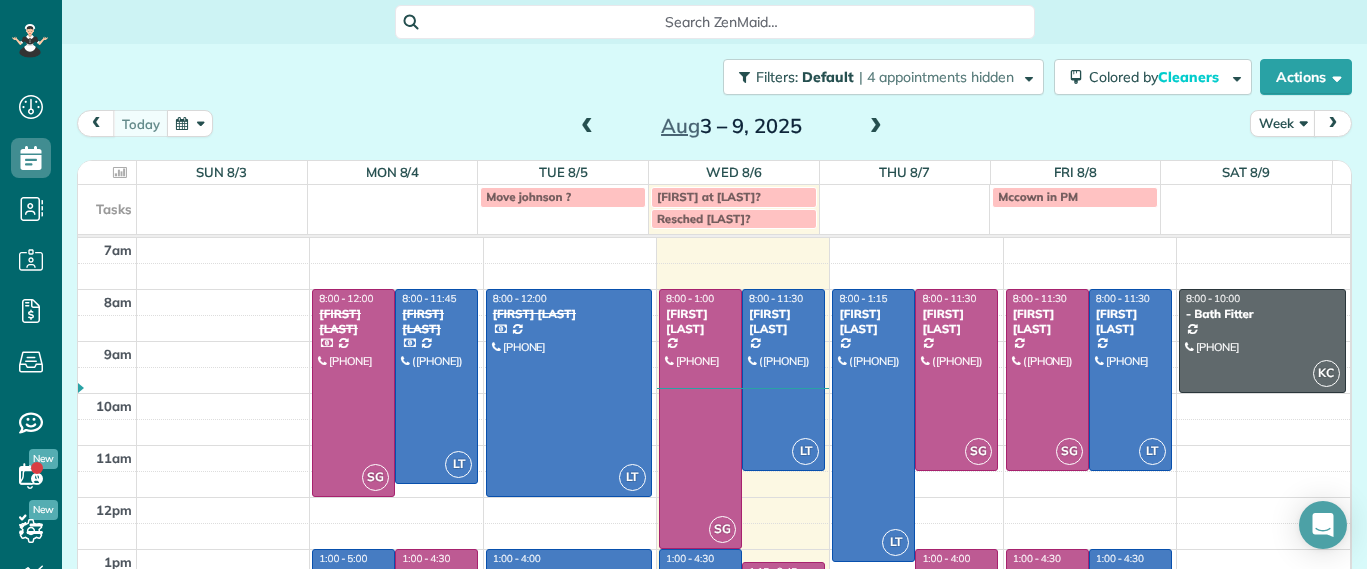 click at bounding box center (876, 127) 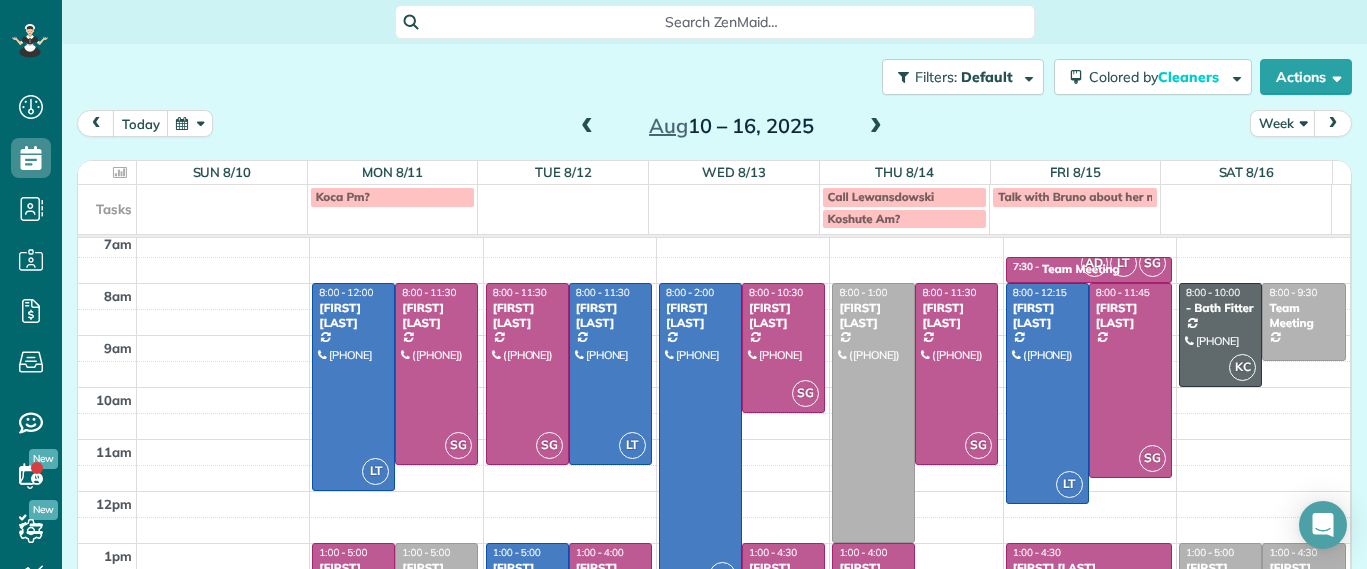 scroll, scrollTop: 0, scrollLeft: 0, axis: both 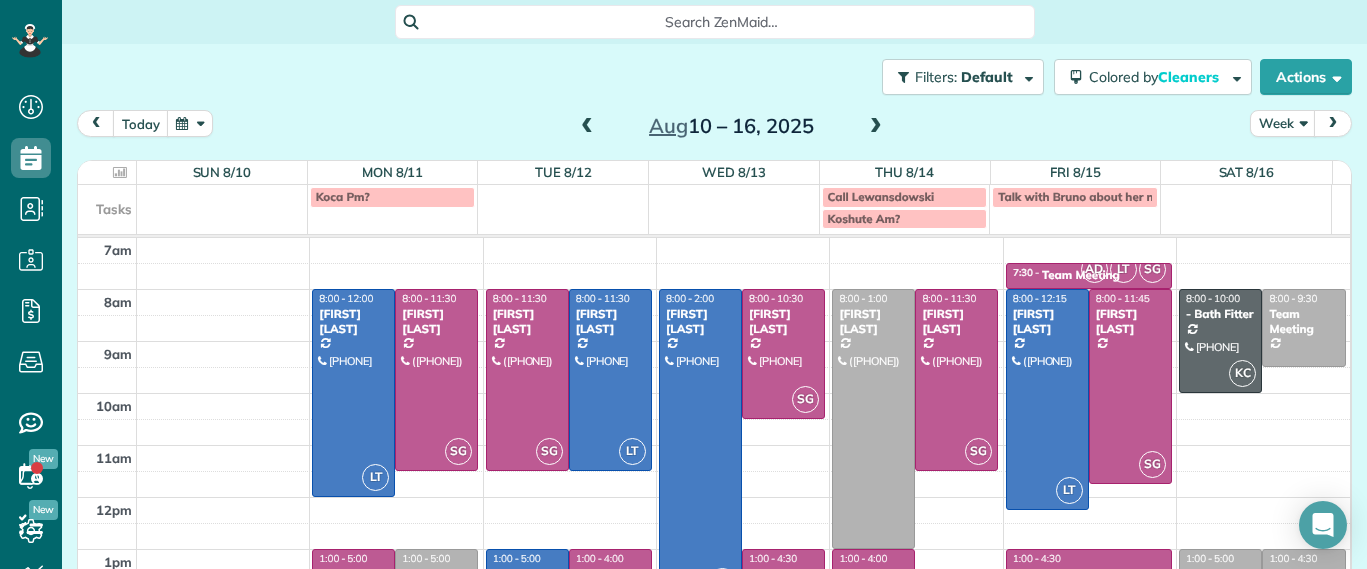 click at bounding box center [587, 127] 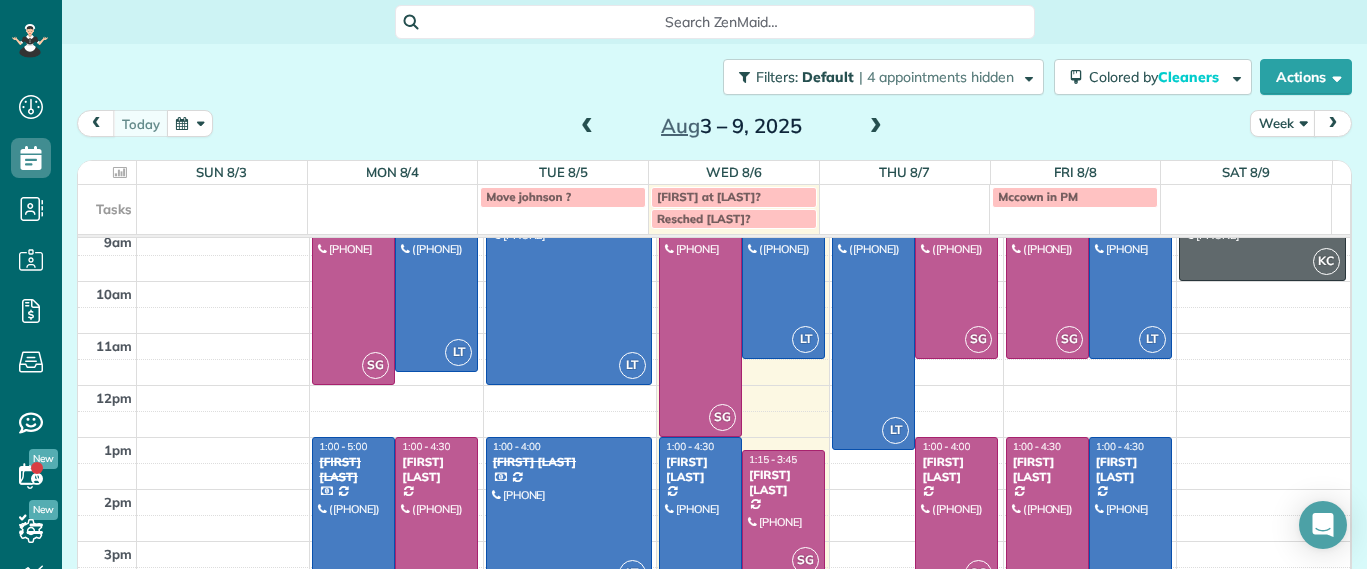scroll, scrollTop: 0, scrollLeft: 0, axis: both 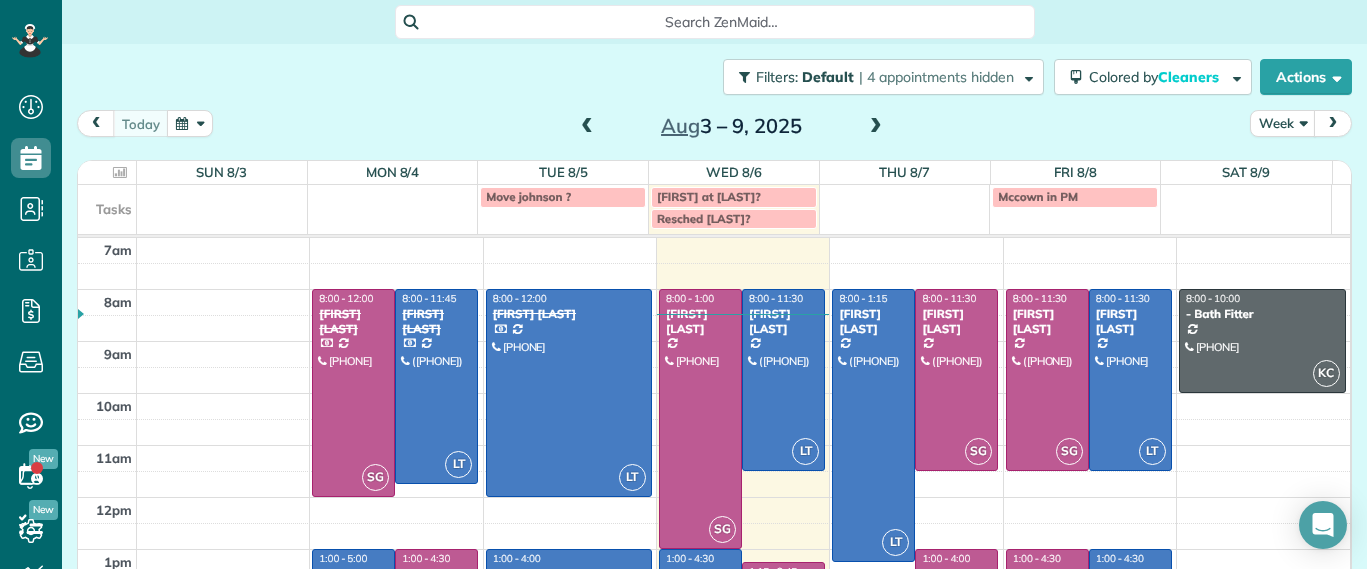 click at bounding box center [876, 127] 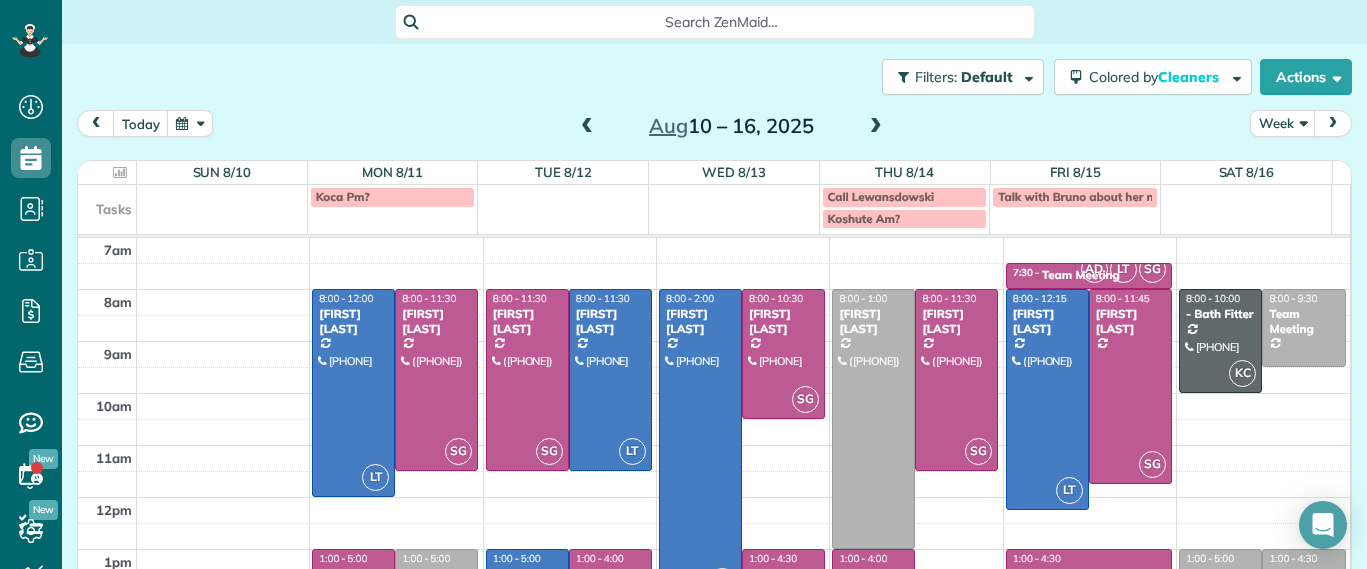 scroll, scrollTop: 234, scrollLeft: 0, axis: vertical 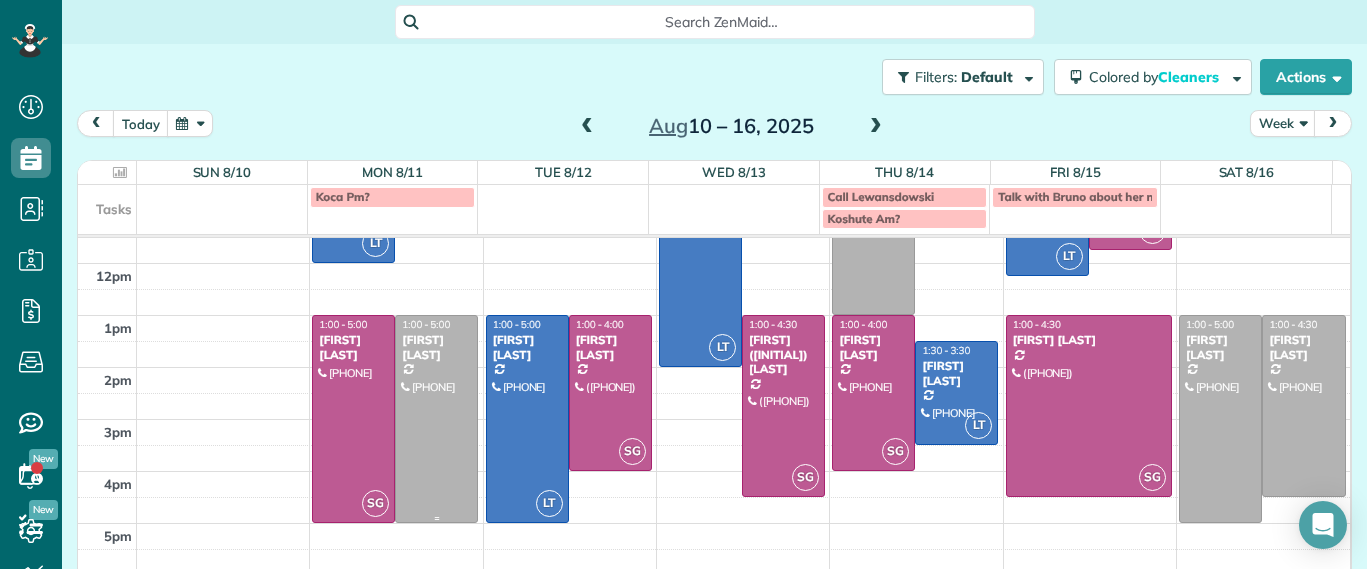 click at bounding box center [436, 419] 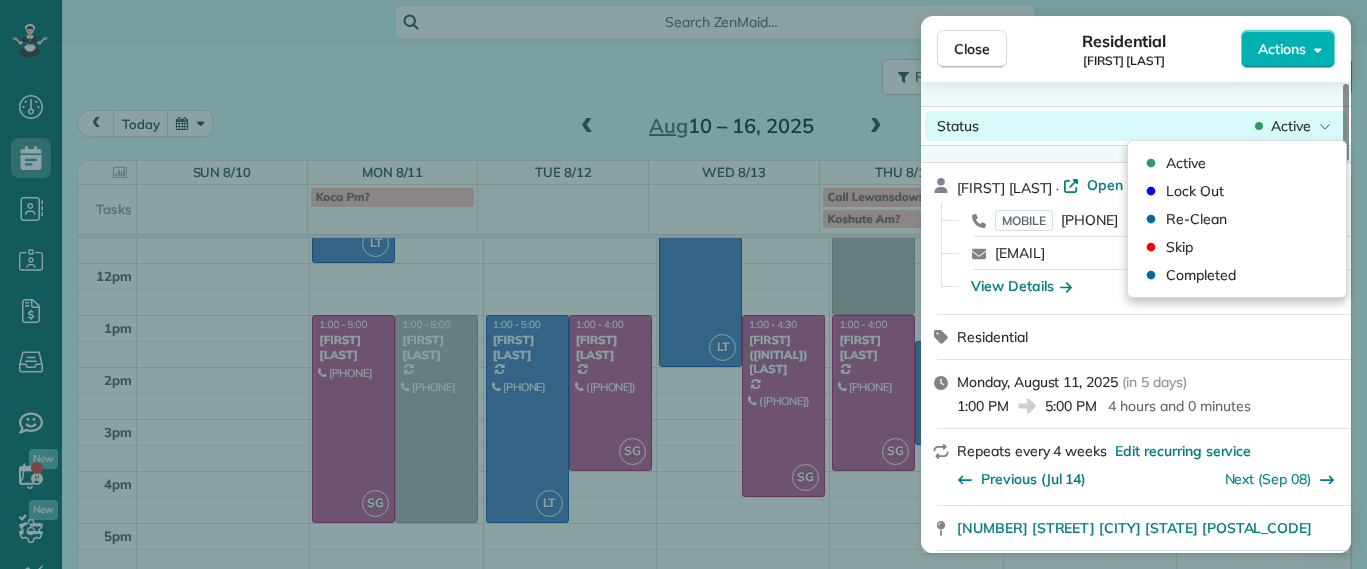 click on "Active" at bounding box center [1291, 126] 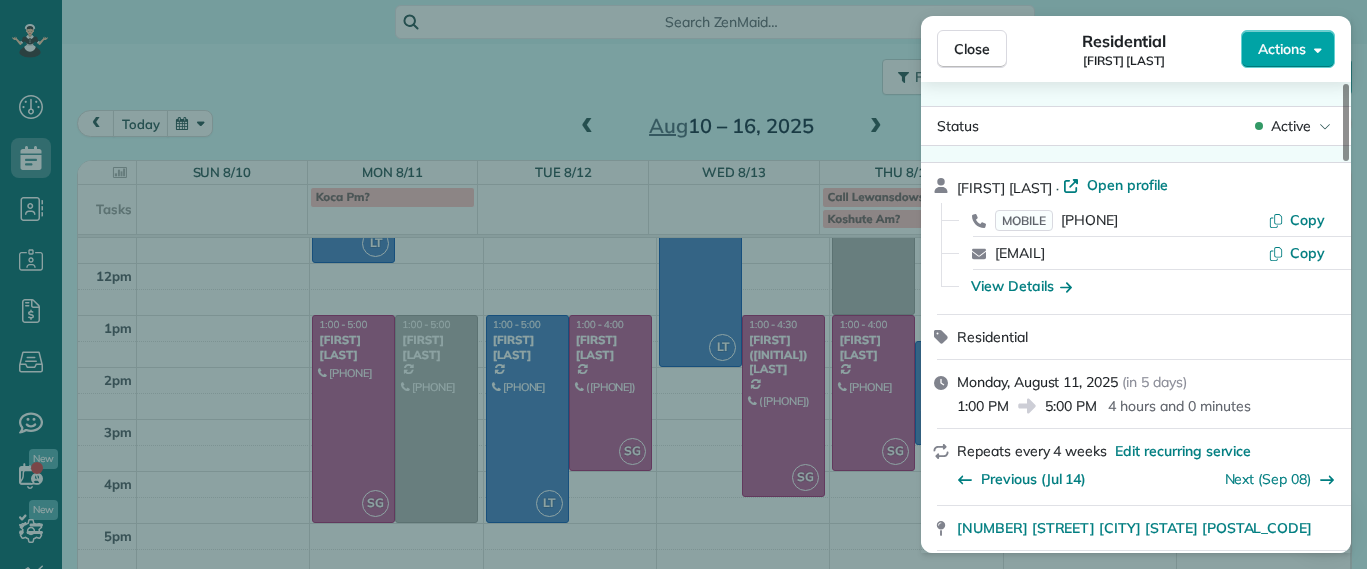 click on "Actions" at bounding box center (1282, 49) 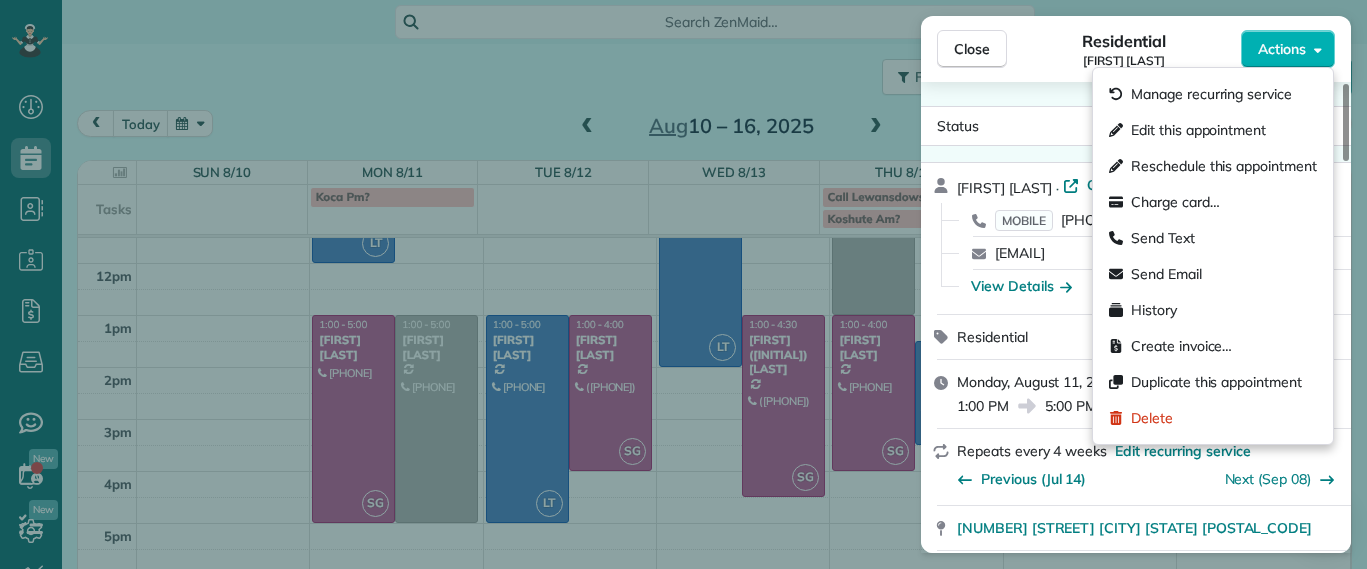 click on "Close Residential Hannah Koca Actions Status Active Hannah Koca · Open profile MOBILE (804) 833-0595 Copy hannah.koca@gmail.com Copy View Details Residential Monday, August 11, 2025 ( in 5 days ) 1:00 PM 5:00 PM 4 hours and 0 minutes Repeats every 4 weeks Edit recurring service Previous (Jul 14) Next (Sep 08) 1620 Nottoway Avenue Richmond Virginia 23227 Service was not rated yet Setup ratings Cleaners Time in and out Assign Invite Cleaners No cleaners assigned yet Checklist Try Now Keep this appointment up to your standards. Stay on top of every detail, keep your cleaners organised, and your client happy. Assign a checklist Watch a 5 min demo Billing Billing actions Service Service Price (1x $208.00) $208.00 Add an item Overcharge $0.00 Discount $0.00 Coupon discount - Primary tax - Secondary tax - Total appointment price $208.00 Tips collected $0.00 Unpaid Mark as paid Total including tip $208.00 Get paid online in no-time! Send an invoice and reward your cleaners with tips Charge customer credit card - 2 5" at bounding box center [683, 284] 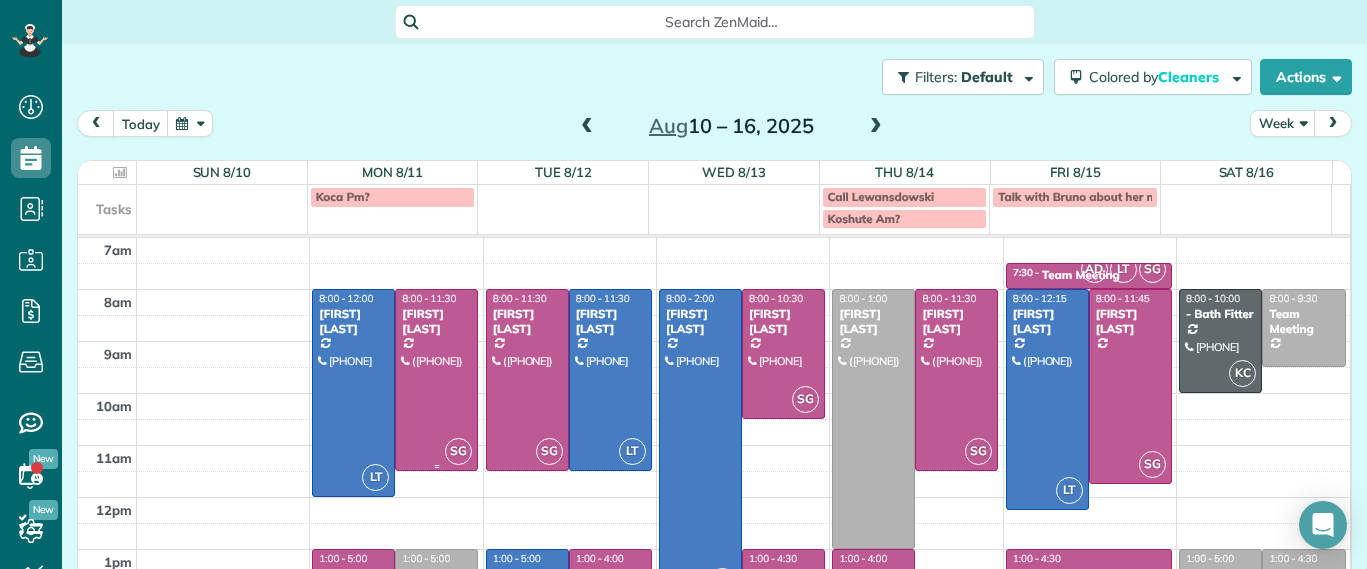 scroll, scrollTop: 234, scrollLeft: 0, axis: vertical 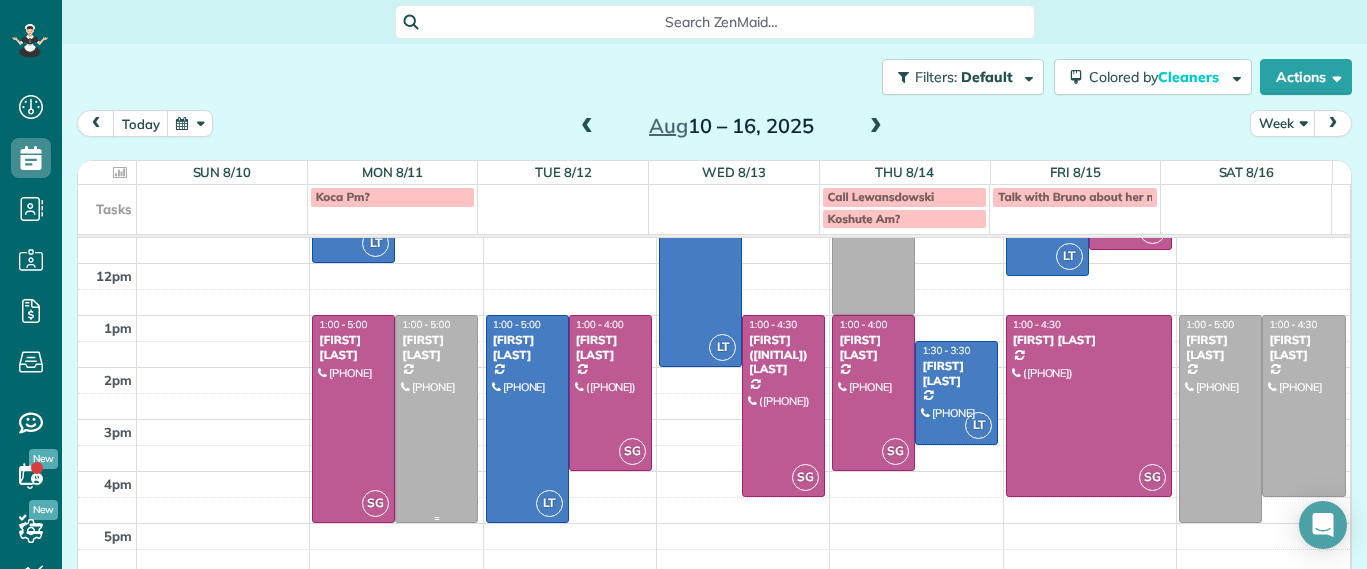 click at bounding box center (436, 419) 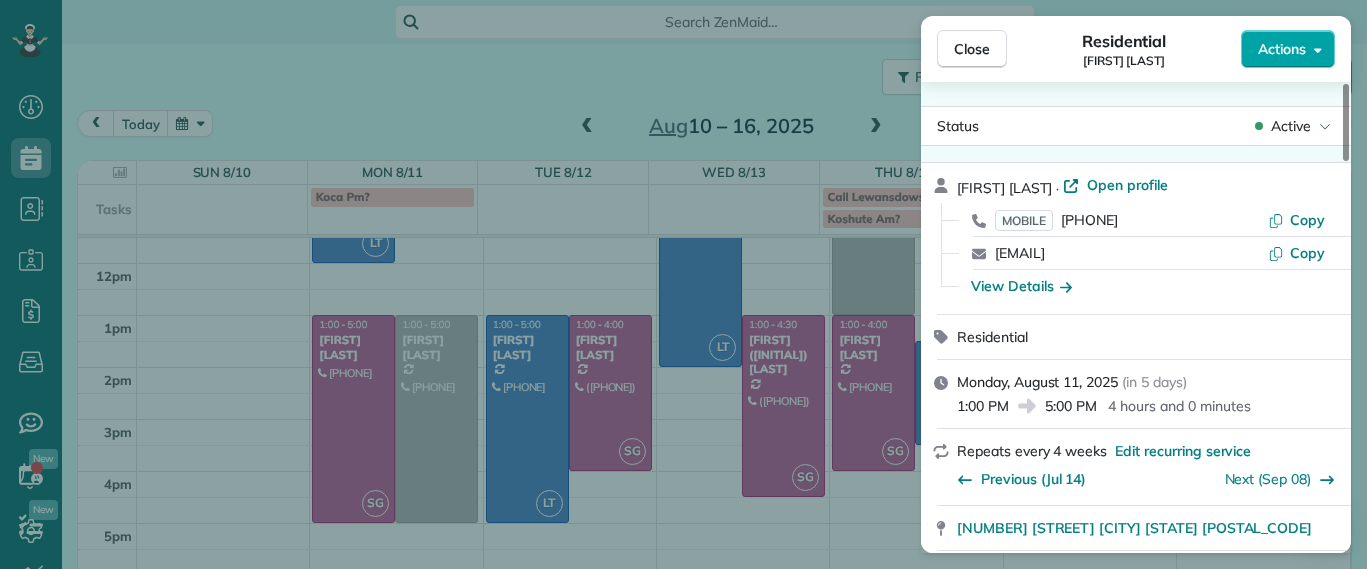 click on "Actions" at bounding box center [1288, 49] 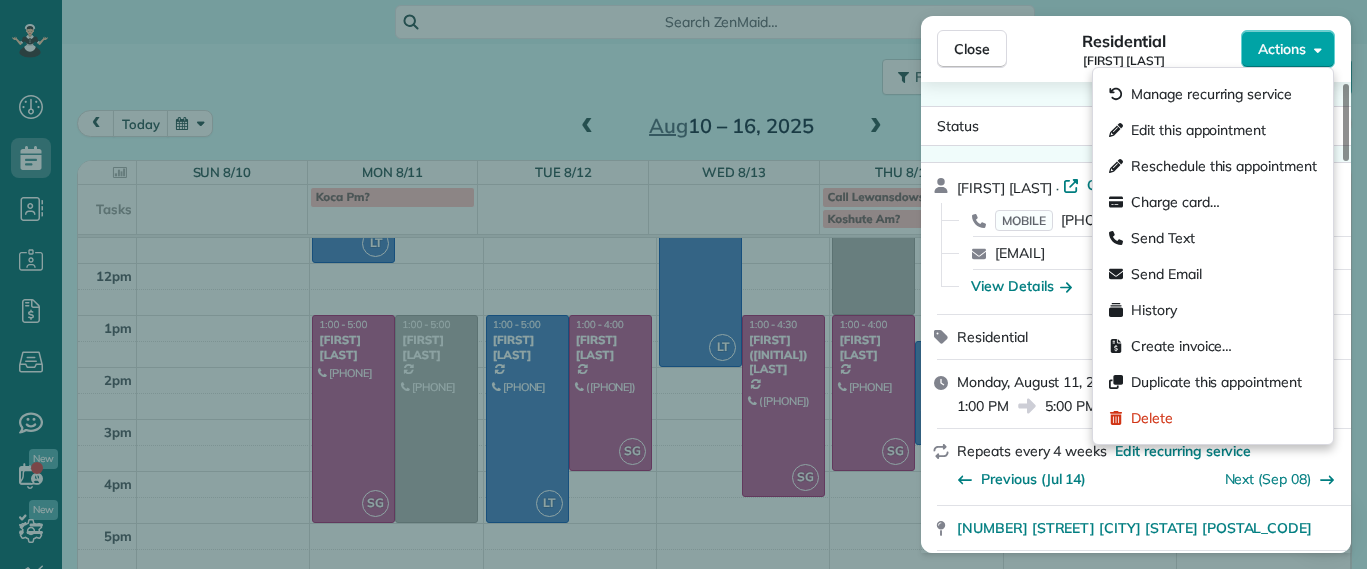 click on "Actions" at bounding box center (1288, 49) 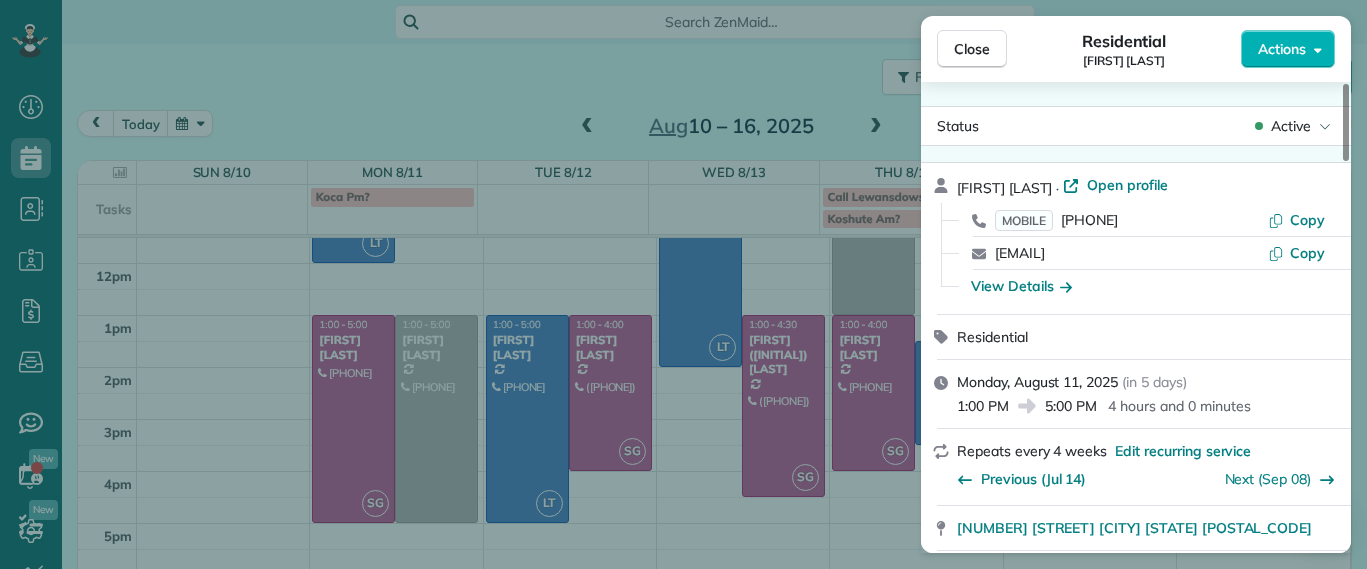 click on "View Details" at bounding box center (1021, 286) 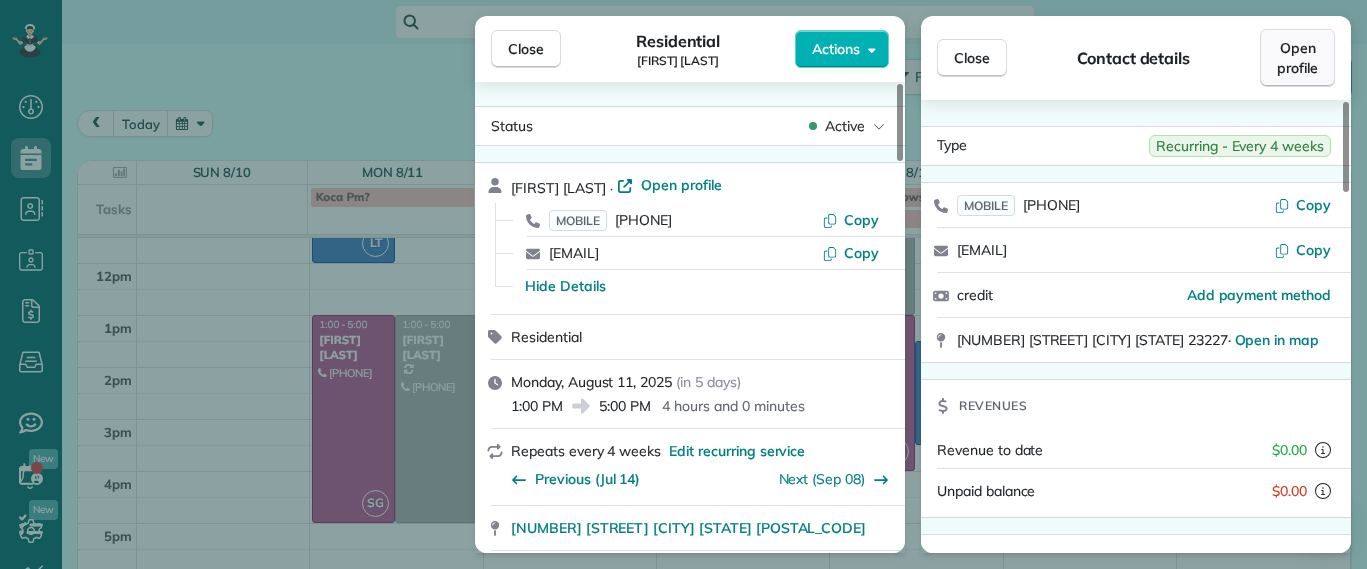 click on "Open profile" at bounding box center (1297, 58) 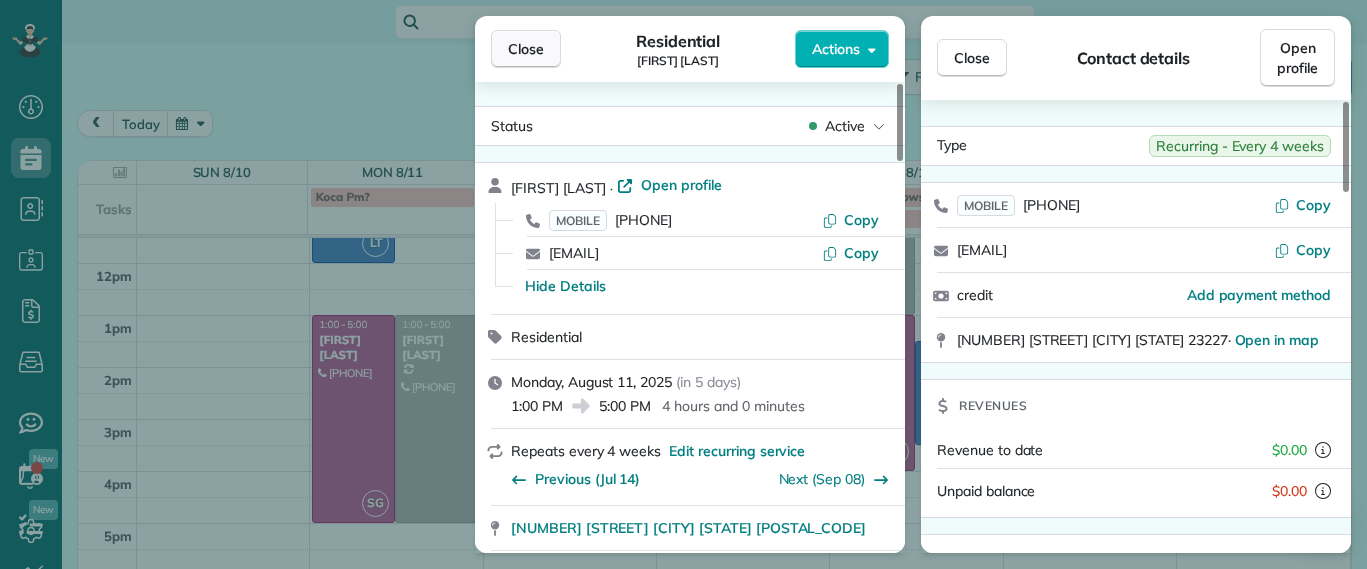 click on "Close" at bounding box center (526, 49) 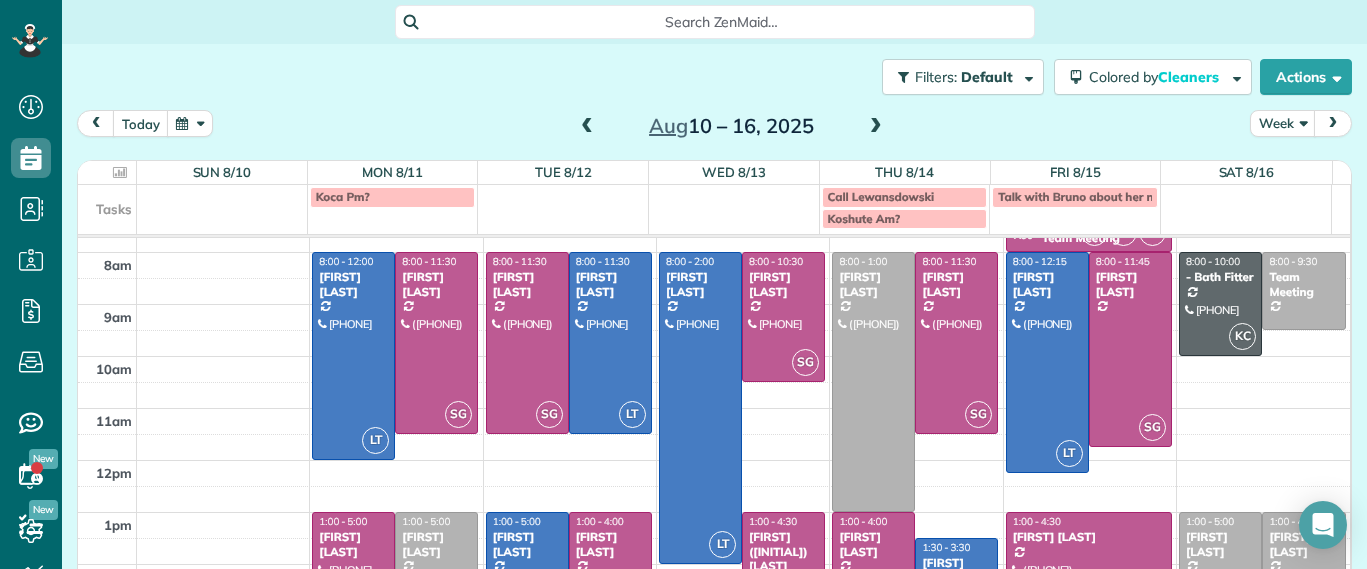 scroll, scrollTop: 0, scrollLeft: 0, axis: both 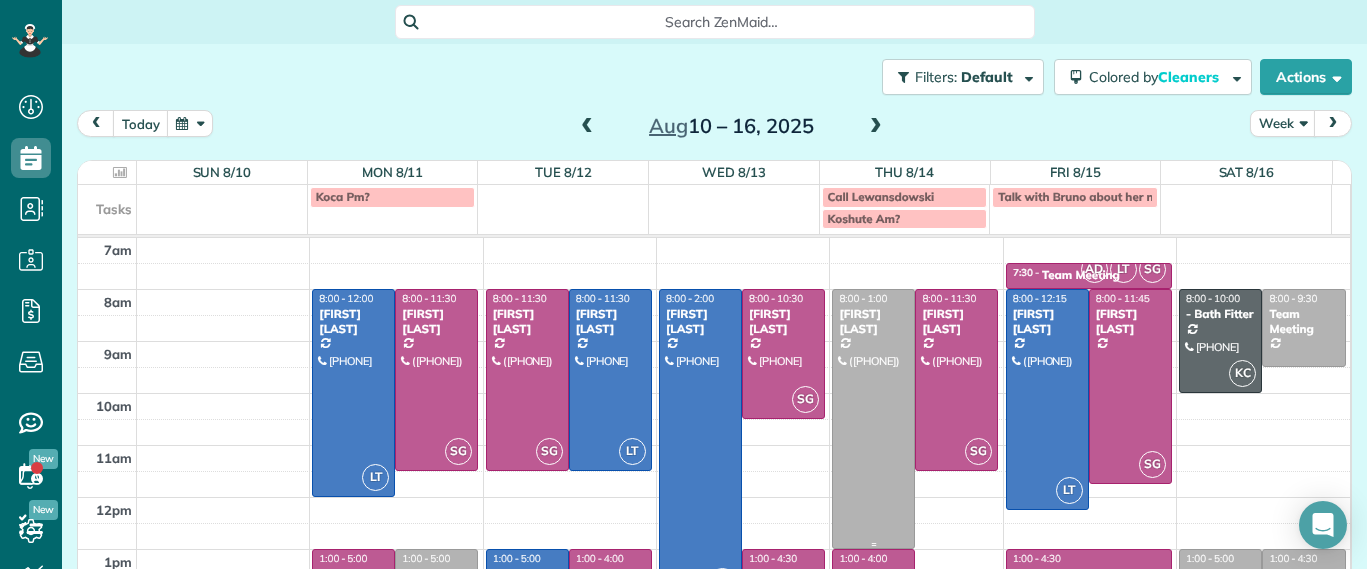 click at bounding box center [873, 419] 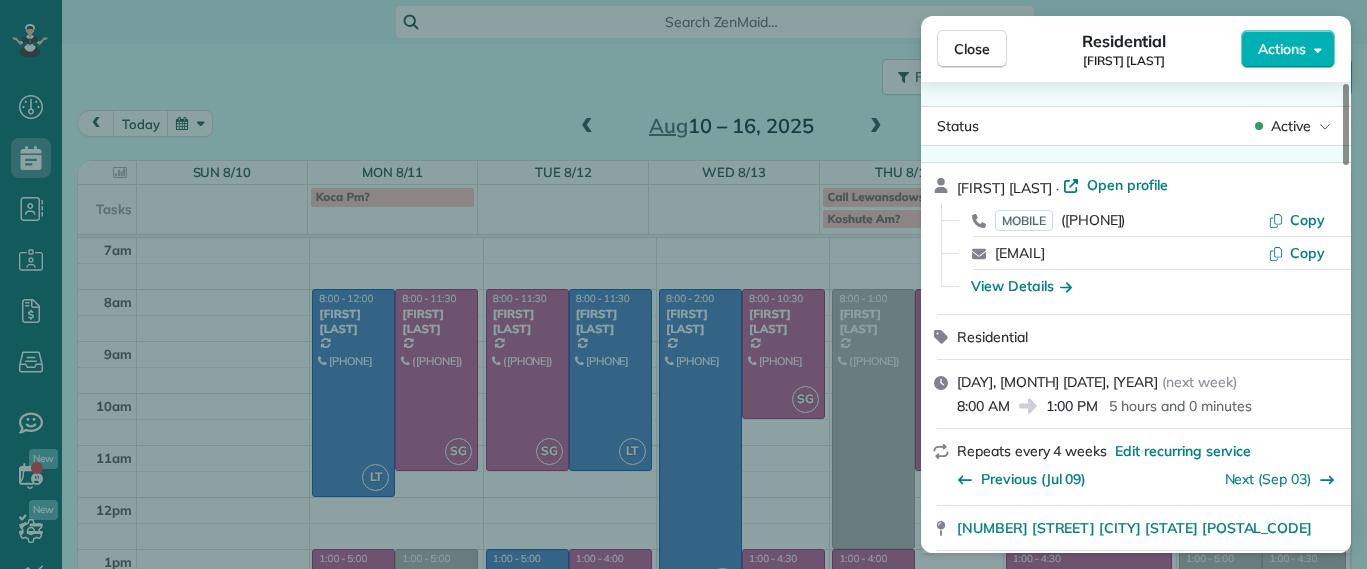 scroll, scrollTop: 127, scrollLeft: 0, axis: vertical 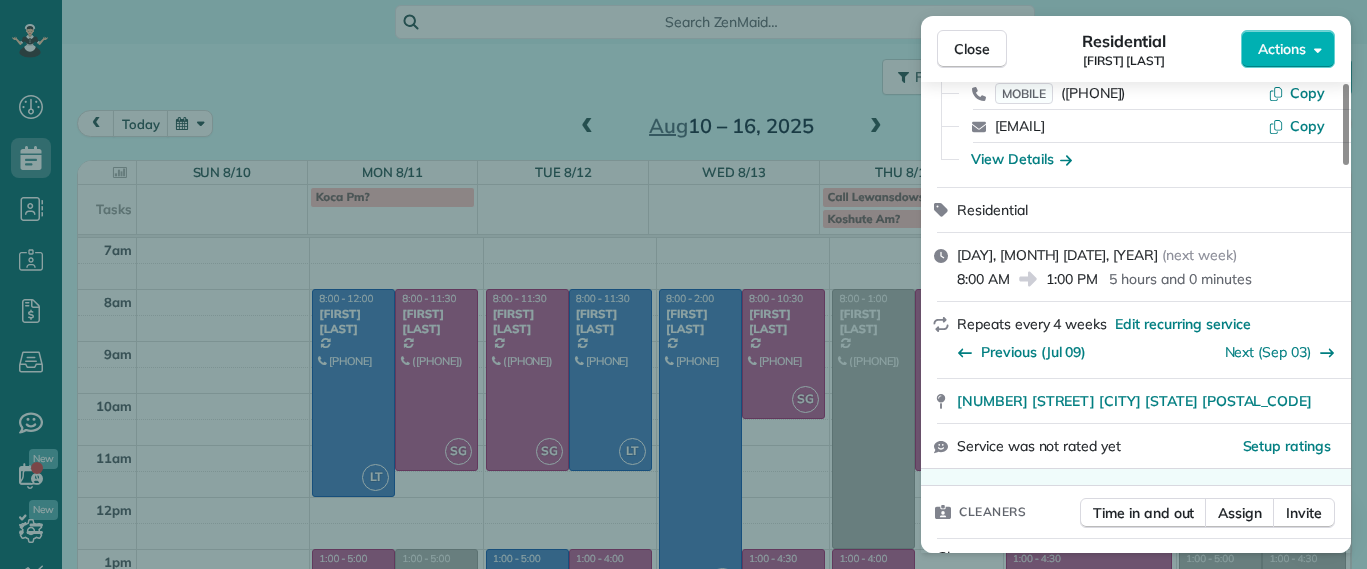 drag, startPoint x: 951, startPoint y: 407, endPoint x: 1281, endPoint y: 416, distance: 330.1227 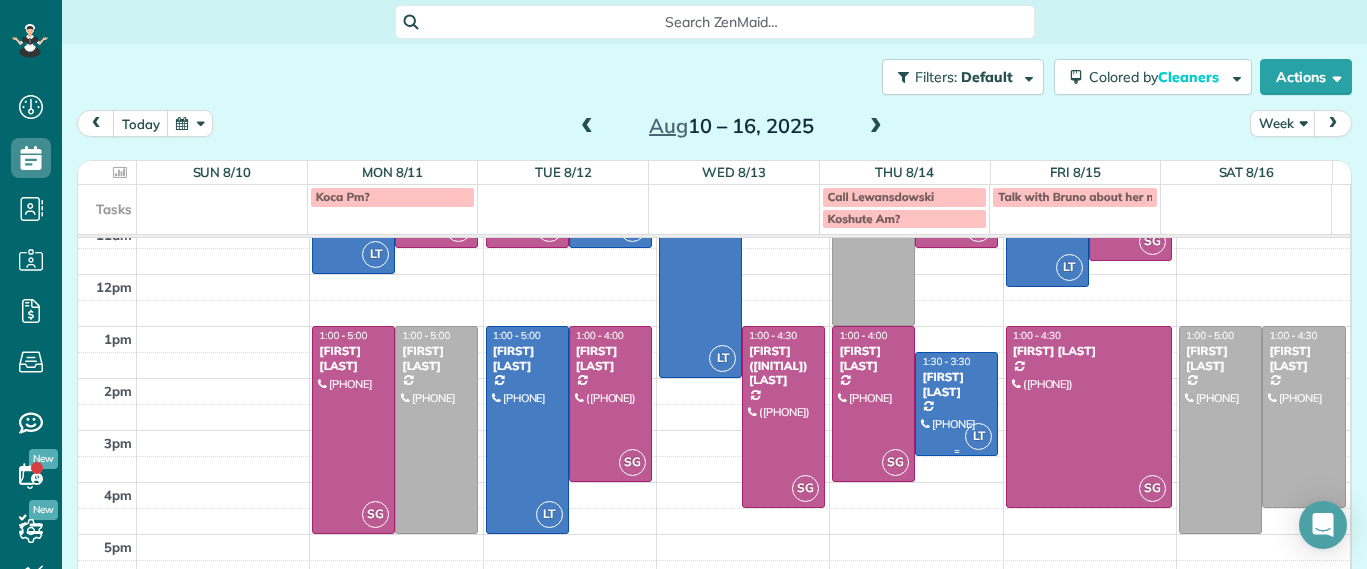 scroll, scrollTop: 234, scrollLeft: 0, axis: vertical 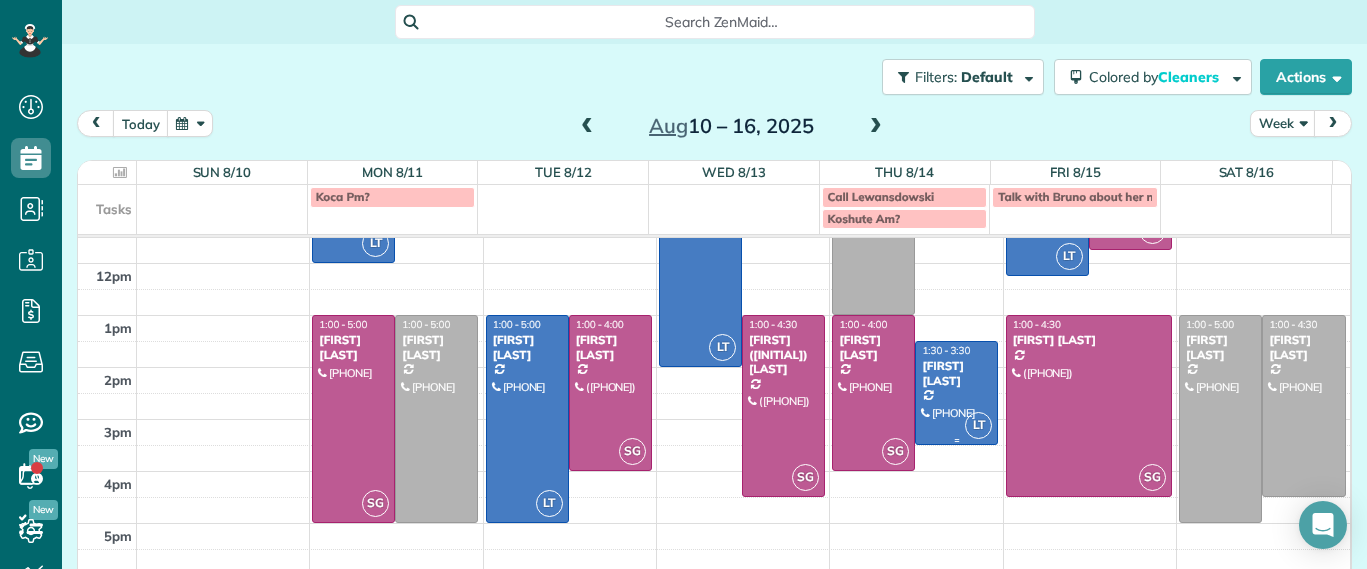 click at bounding box center (956, 393) 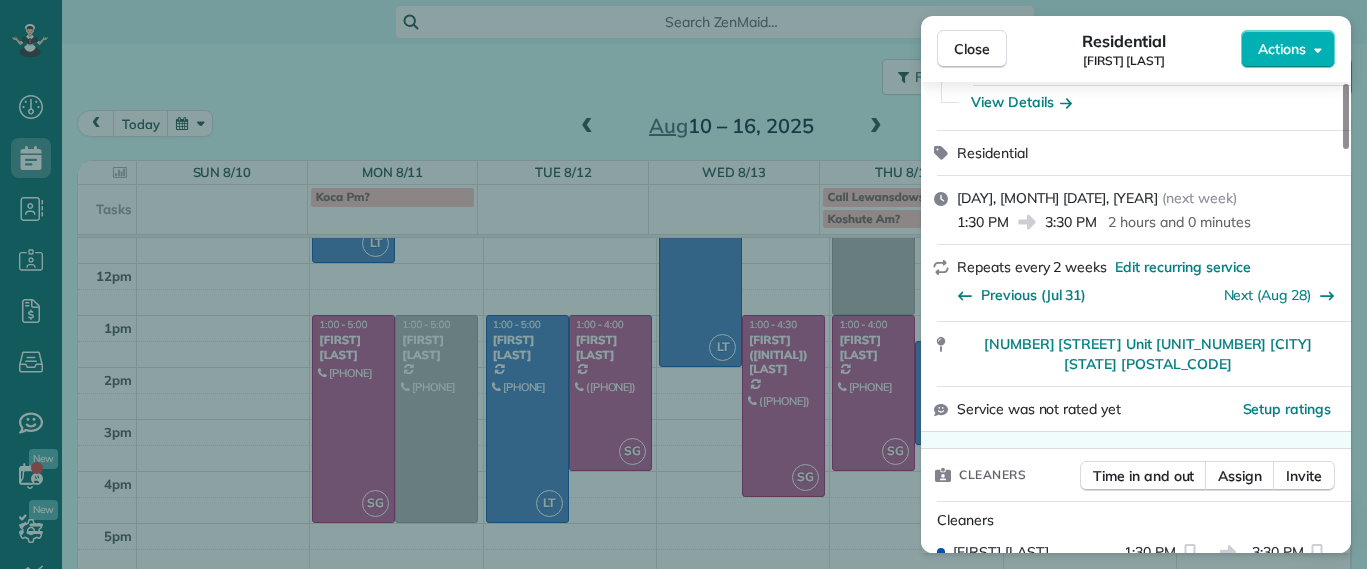 scroll, scrollTop: 188, scrollLeft: 0, axis: vertical 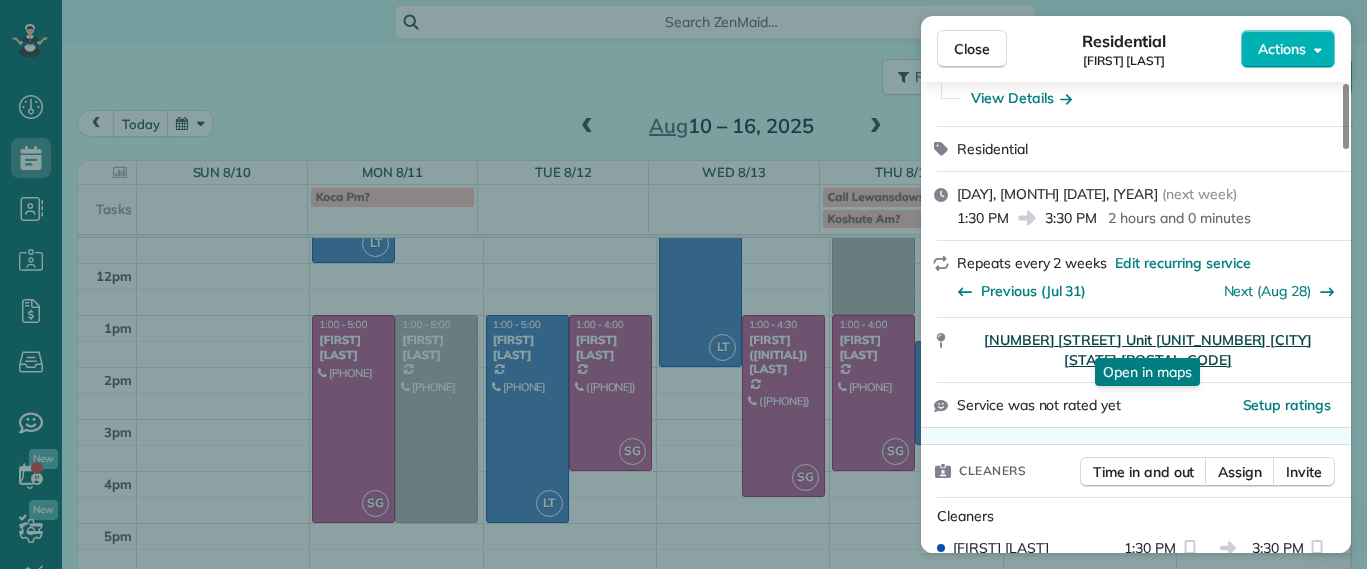 drag, startPoint x: 957, startPoint y: 535, endPoint x: 1321, endPoint y: 346, distance: 410.14267 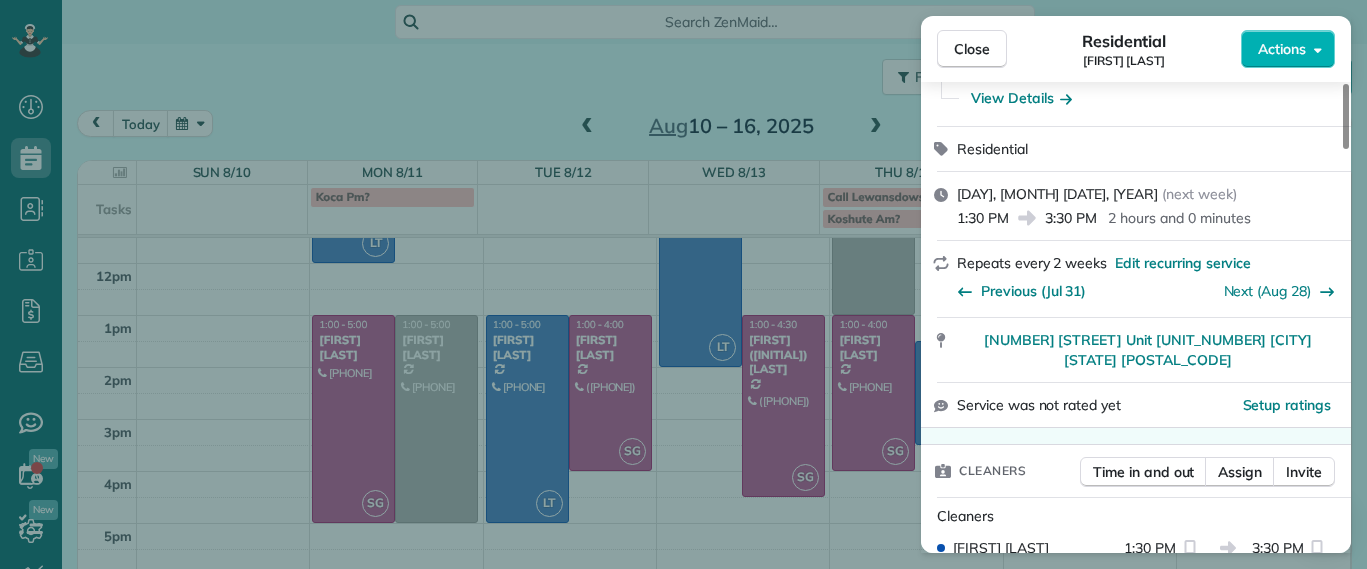 click on "Close Residential Lucas English Actions Status Active Lucas English · Open profile HOME (860) 888-6223 Copy lucassfo@aol.com Copy View Details Residential Thursday, August 14, 2025 ( next week ) 1:30 PM 3:30 PM 2 hours and 0 minutes Repeats every 2 weeks Edit recurring service Previous (Jul 31) Next (Aug 28) 3101 Kensington Avenue Unit 206 Richmond VA 23221 Service was not rated yet Setup ratings Cleaners Time in and out Assign Invite Cleaners Laura   Thaller 1:30 PM 3:30 PM Checklist Try Now Keep this appointment up to your standards. Stay on top of every detail, keep your cleaners organised, and your client happy. Assign a checklist Watch a 5 min demo Billing Billing actions Service Service Price (1x $102.00) $102.00 Add an item Overcharge $0.00 Discount $0.00 Coupon discount - Primary tax - Secondary tax - Total appointment price $102.00 Tips collected $0.00 Unpaid Mark as paid Total including tip $102.00 Get paid online in no-time! Send an invoice and reward your cleaners with tips Man Hours 2 Man hours" at bounding box center [683, 284] 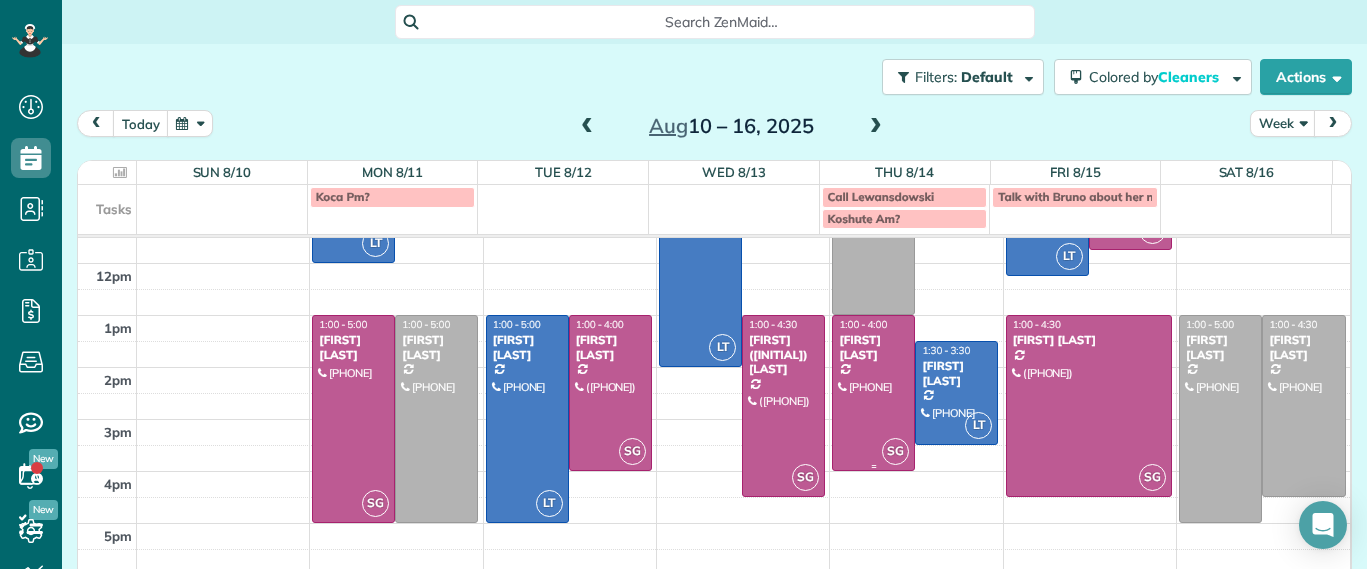 scroll, scrollTop: 109, scrollLeft: 0, axis: vertical 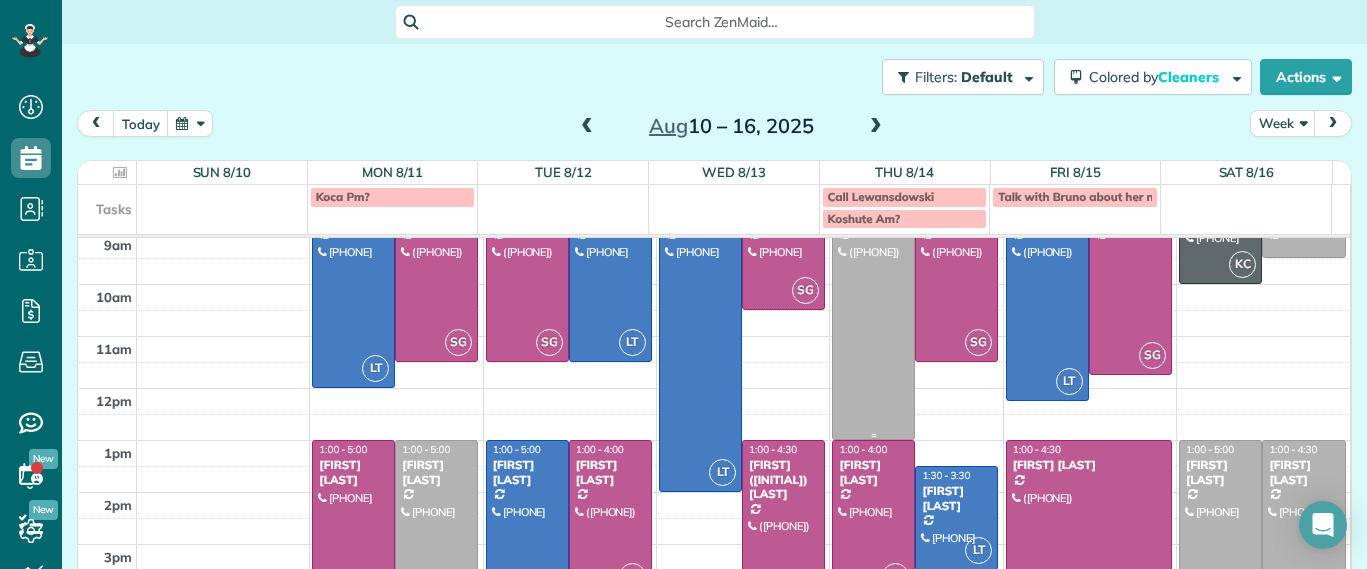 click at bounding box center [873, 310] 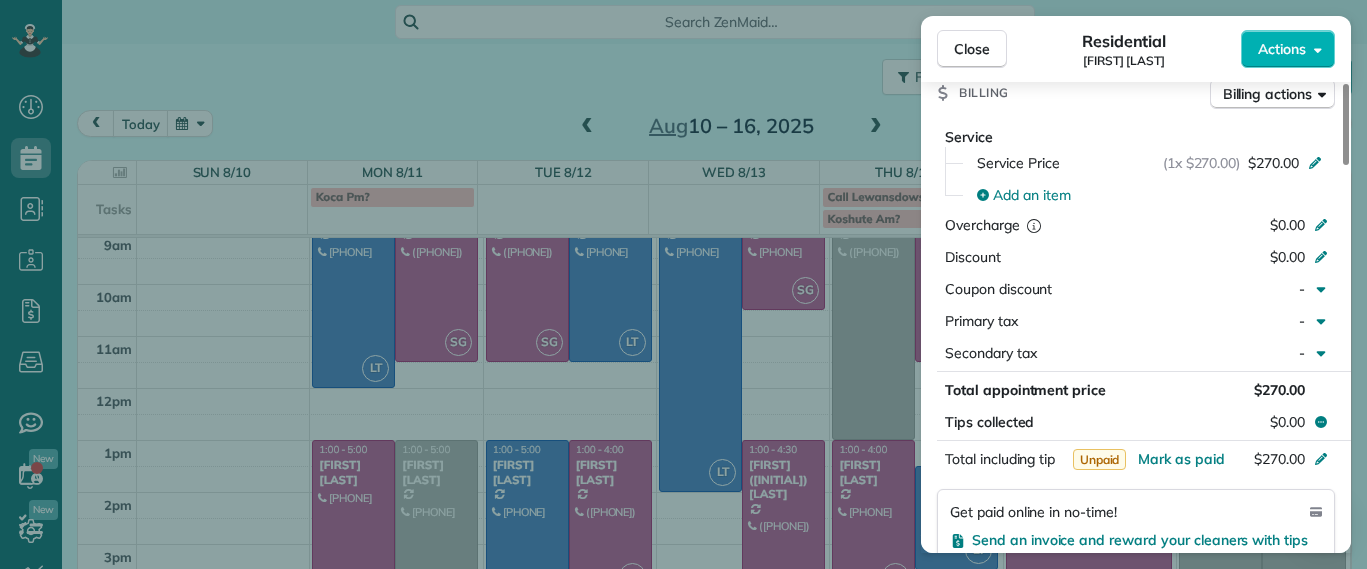 scroll, scrollTop: 509, scrollLeft: 0, axis: vertical 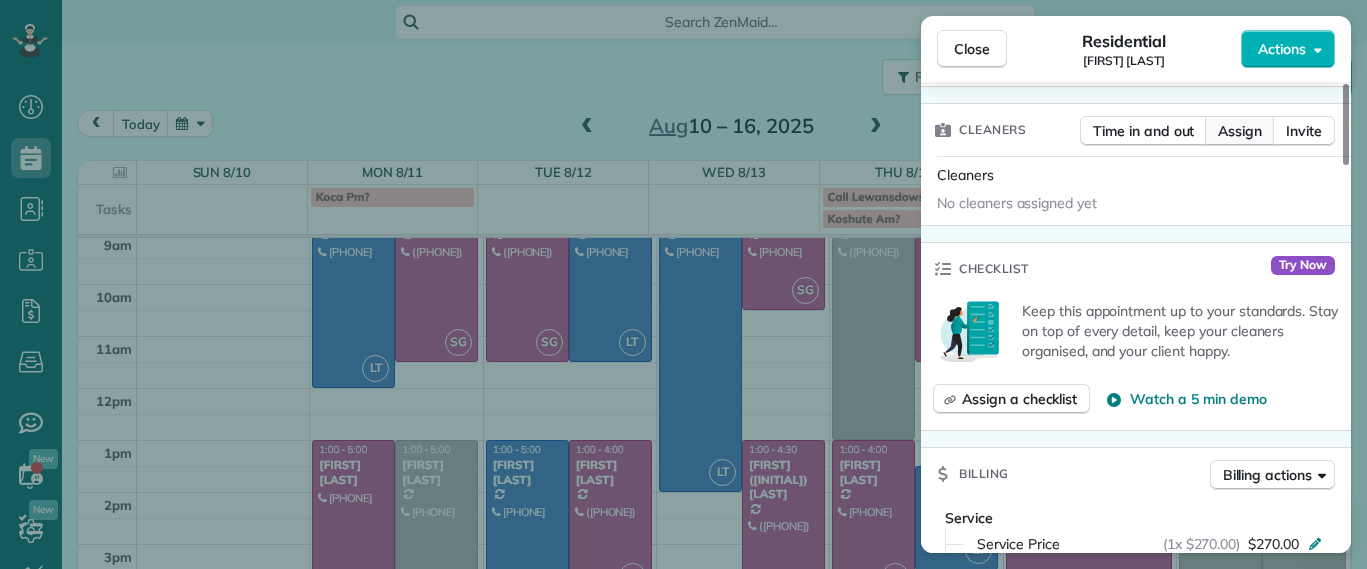 click on "Assign" at bounding box center [1240, 131] 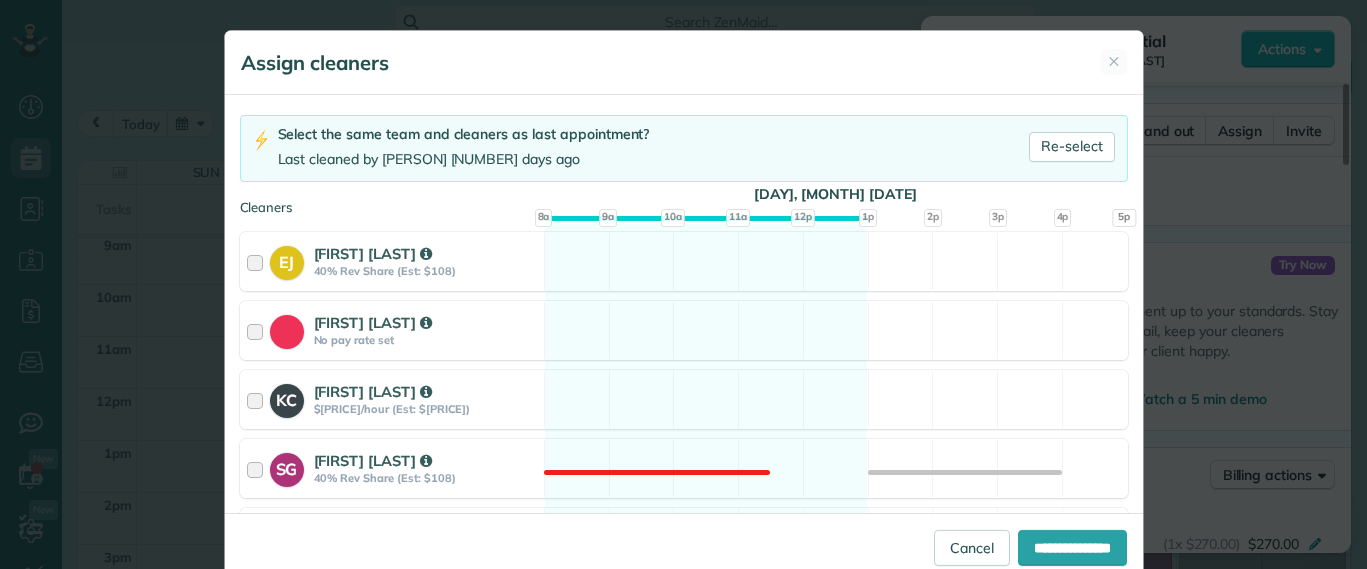 scroll, scrollTop: 250, scrollLeft: 0, axis: vertical 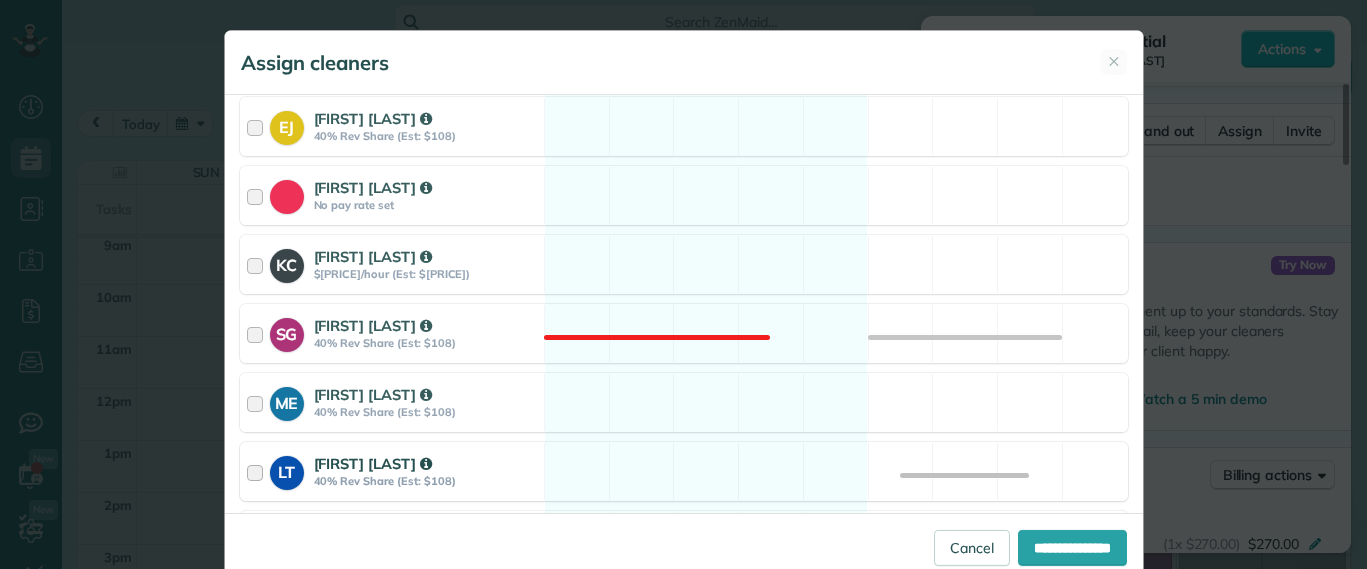 drag, startPoint x: 943, startPoint y: 473, endPoint x: 963, endPoint y: 487, distance: 24.41311 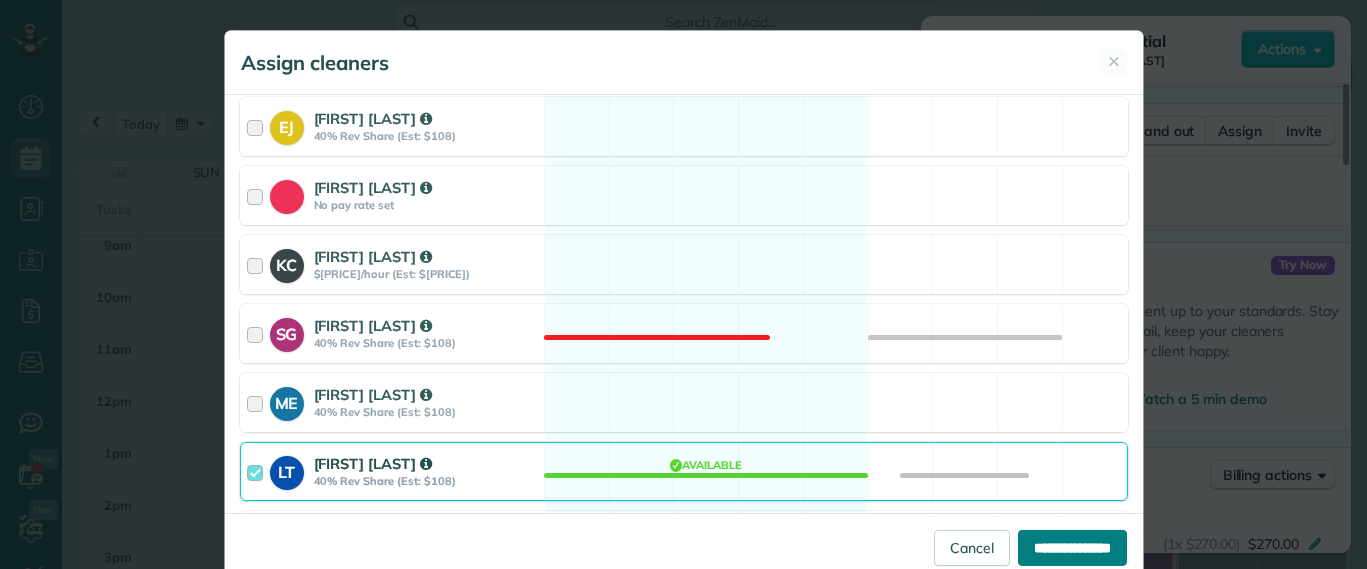 click on "**********" at bounding box center (1072, 548) 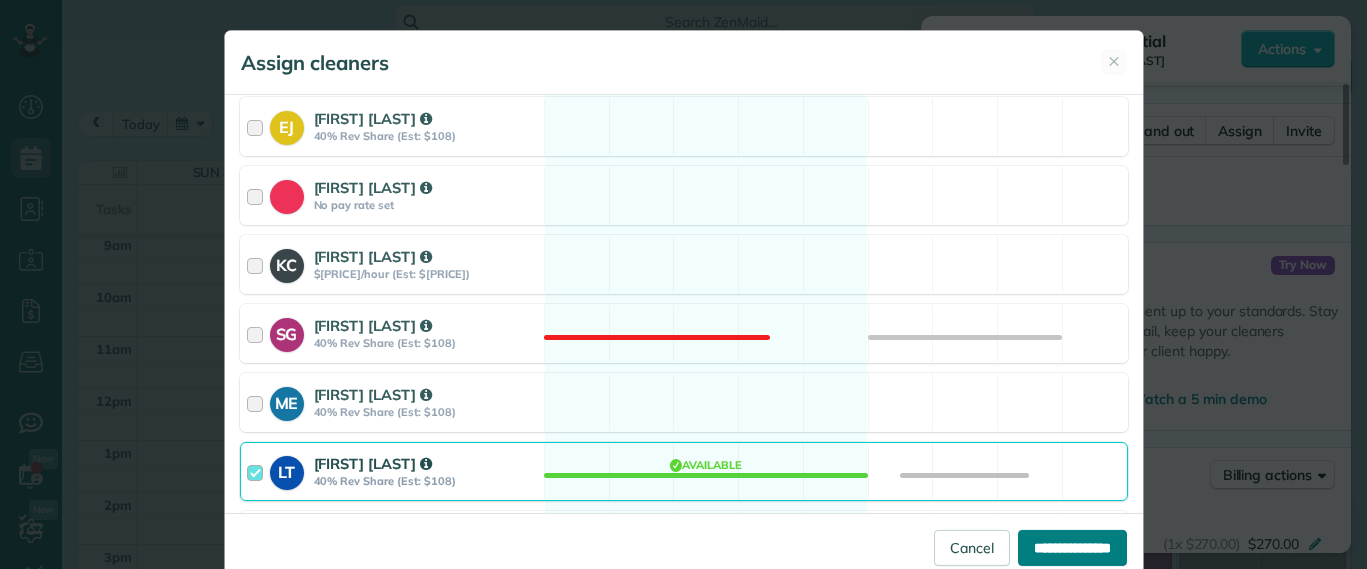 type on "**********" 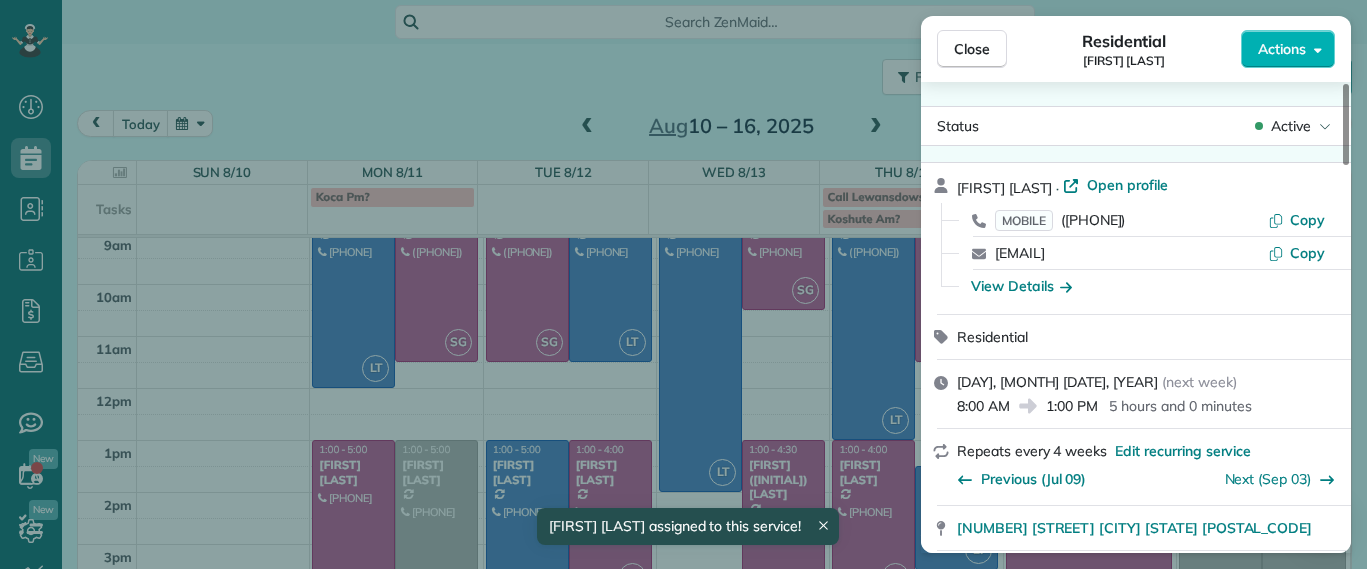 click on "Close Residential Kellie Koshute Actions Status Active Kellie Koshute · Open profile MOBILE (215) 939-5360 Copy koshutekl@gmail.com Copy View Details Residential Thursday, August 14, 2025 ( next week ) 8:00 AM 1:00 PM 5 hours and 0 minutes Repeats every 4 weeks Edit recurring service Previous (Jul 09) Next (Sep 03) 2040 Old Manchester Street Richmond VA 23225 Service was not rated yet Setup ratings Cleaners Time in and out Assign Invite Cleaners Laura   Thaller 8:00 AM 1:00 PM Checklist Try Now Keep this appointment up to your standards. Stay on top of every detail, keep your cleaners organised, and your client happy. Assign a checklist Watch a 5 min demo Billing Billing actions Service Service Price (1x $270.00) $270.00 Add an item Overcharge $0.00 Discount $0.00 Coupon discount - Primary tax - Secondary tax - Total appointment price $270.00 Tips collected $0.00 Unpaid Mark as paid Total including tip $270.00 Get paid online in no-time! Send an invoice and reward your cleaners with tips Man Hours 5.0 hours" at bounding box center [683, 284] 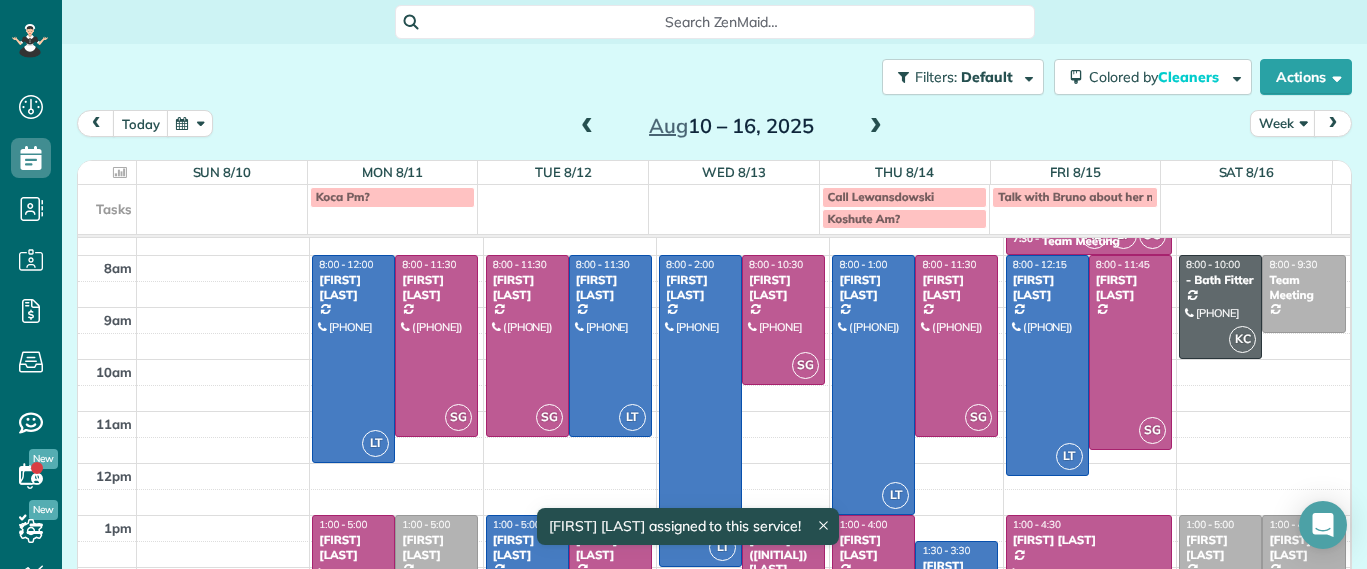 scroll, scrollTop: 0, scrollLeft: 0, axis: both 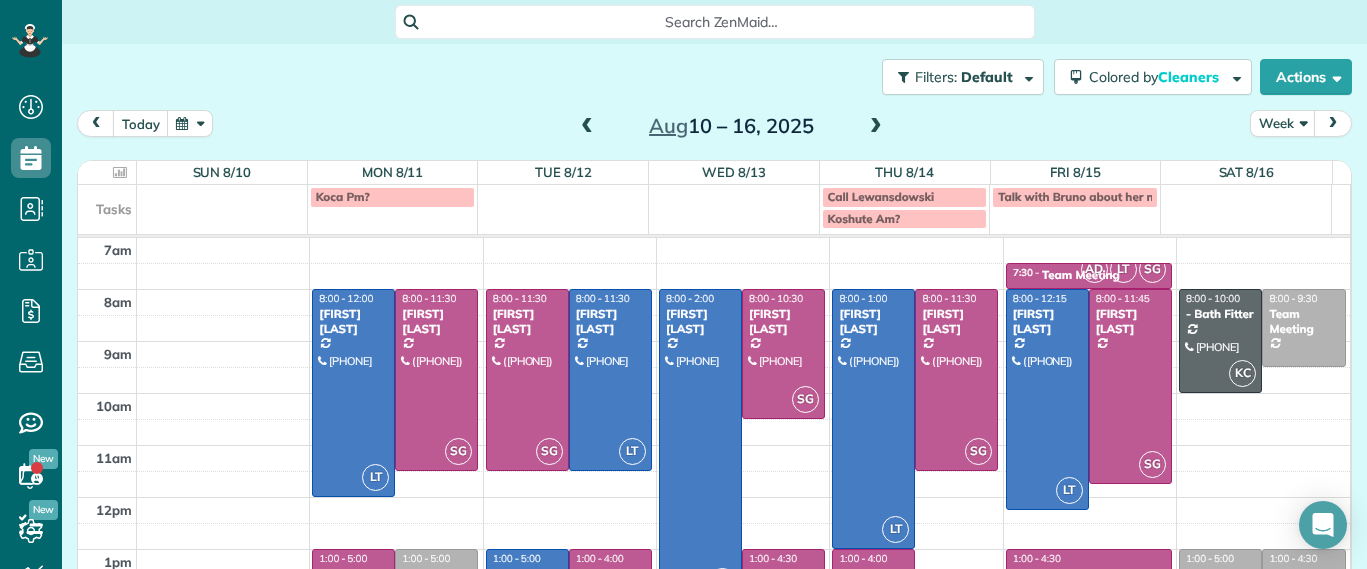 click at bounding box center [587, 127] 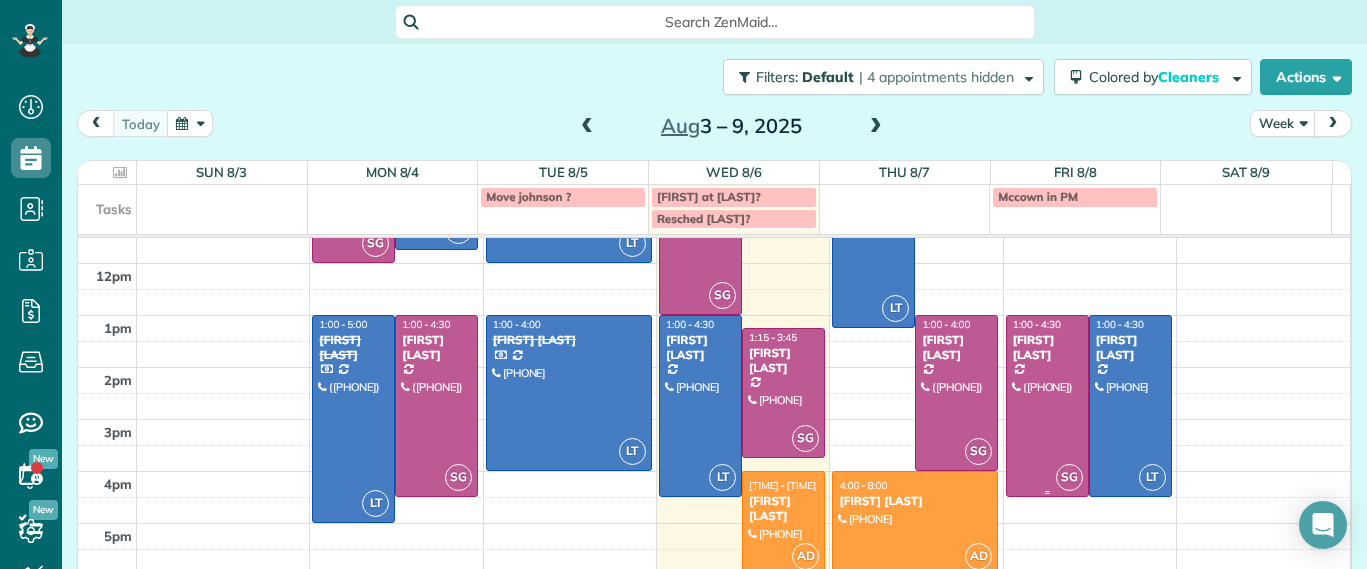 scroll, scrollTop: 0, scrollLeft: 0, axis: both 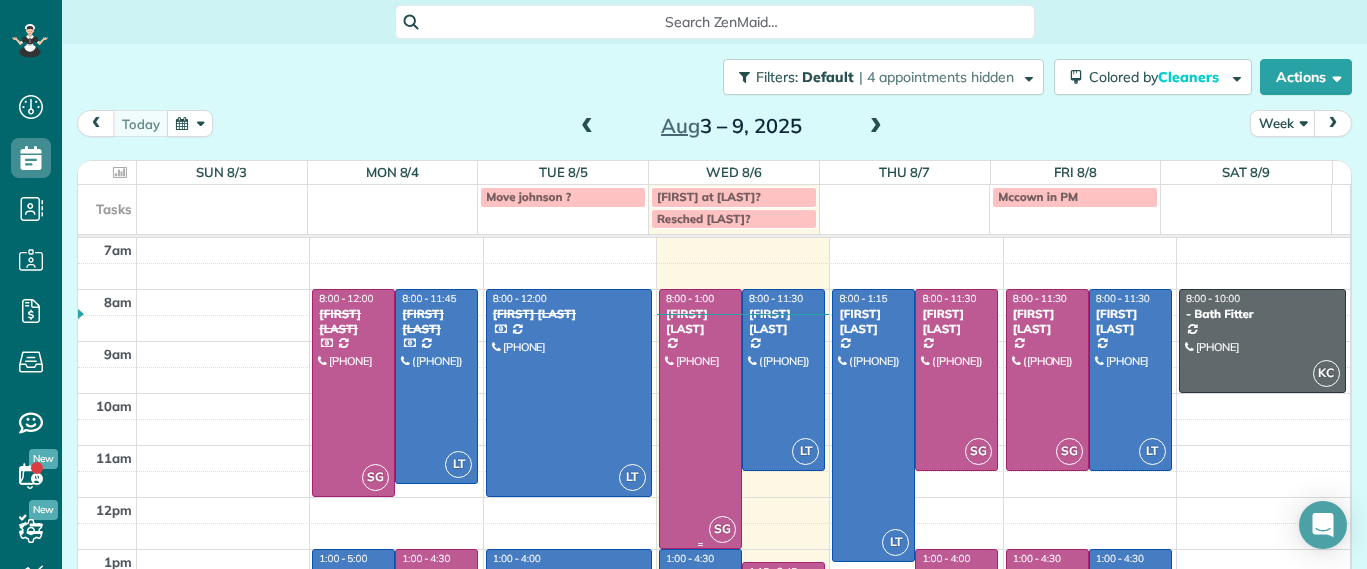 click at bounding box center (700, 419) 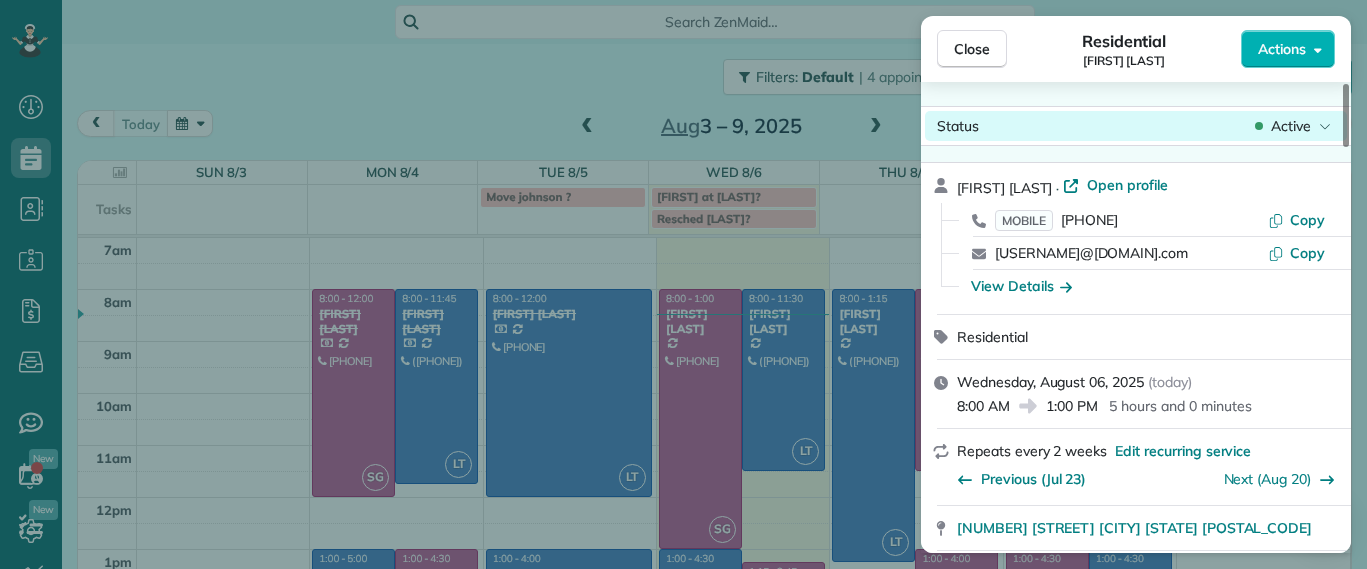 click on "Active" at bounding box center [1291, 126] 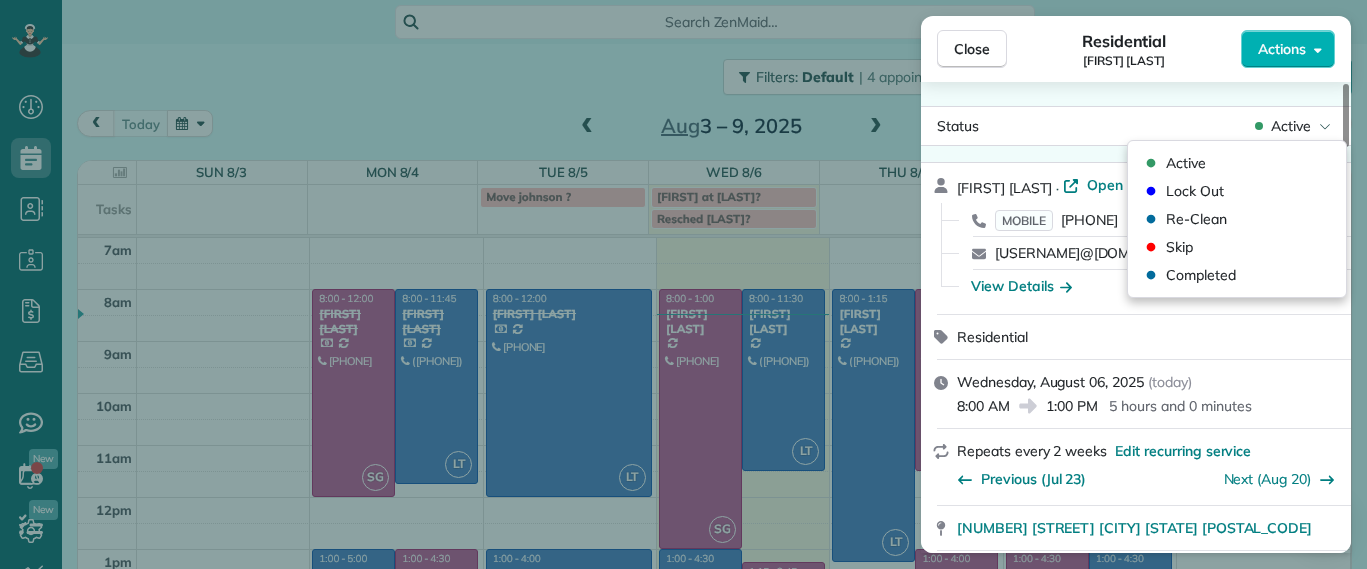 click on "Wednesday, August 06, 2025 ( today ) 8:00 AM 1:00 PM 5 hours and 0 minutes" at bounding box center [1148, 394] 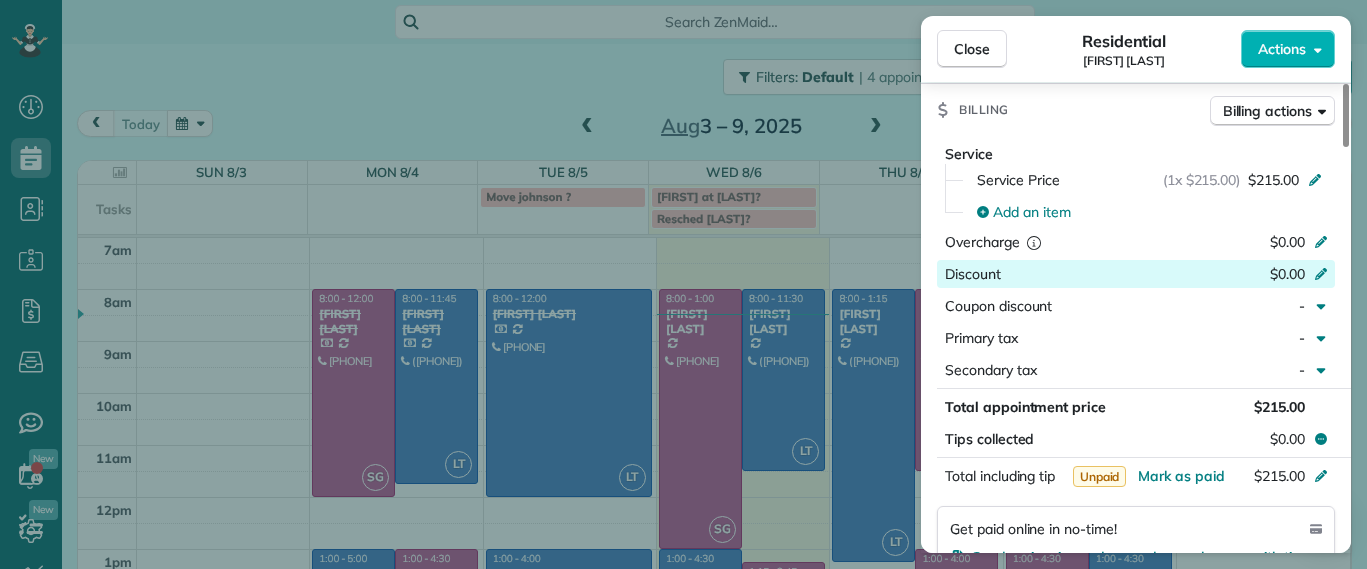scroll, scrollTop: 1127, scrollLeft: 0, axis: vertical 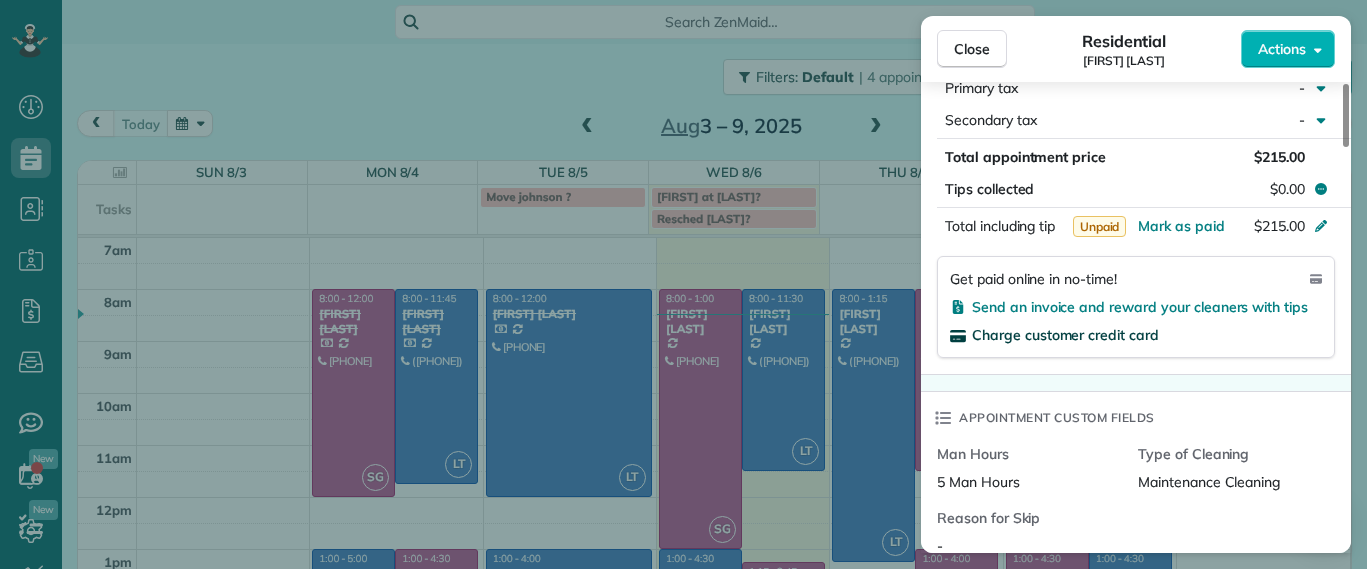click on "Charge customer credit card" at bounding box center (1065, 335) 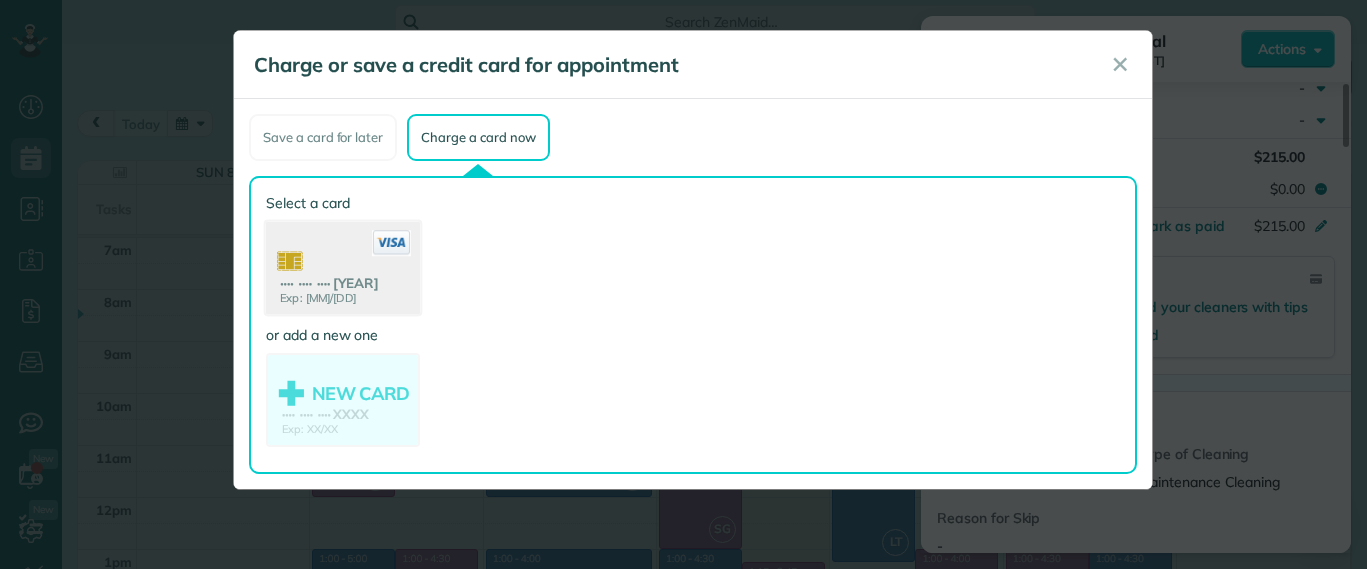 click 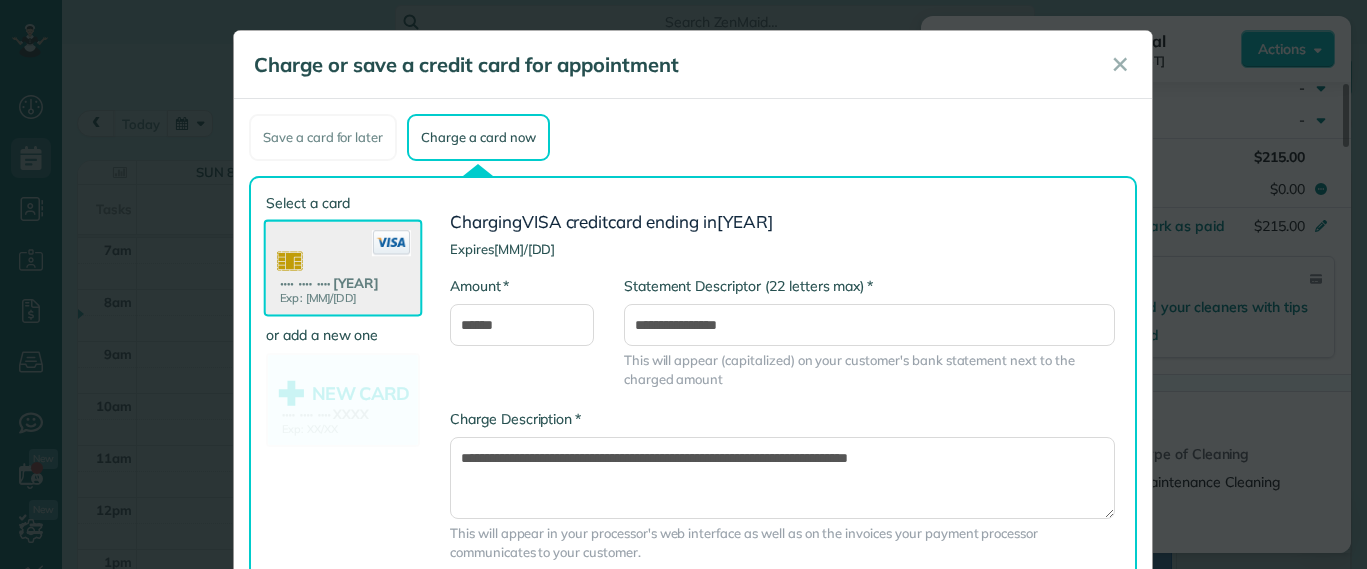 scroll, scrollTop: 120, scrollLeft: 0, axis: vertical 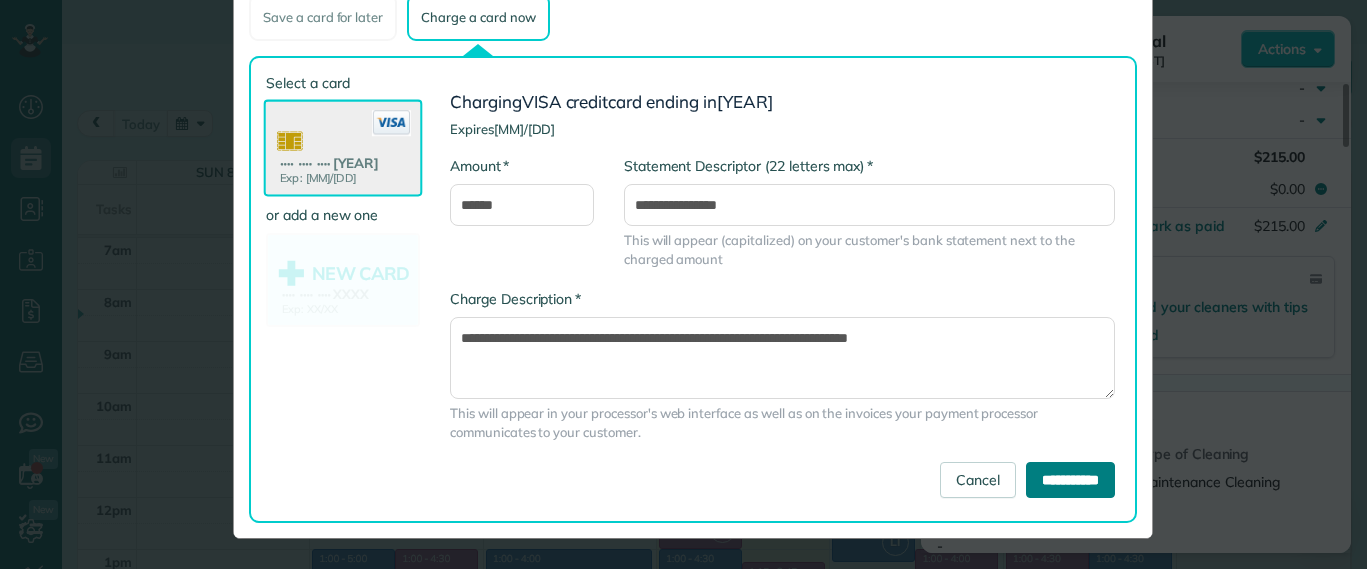 click on "**********" at bounding box center [1070, 480] 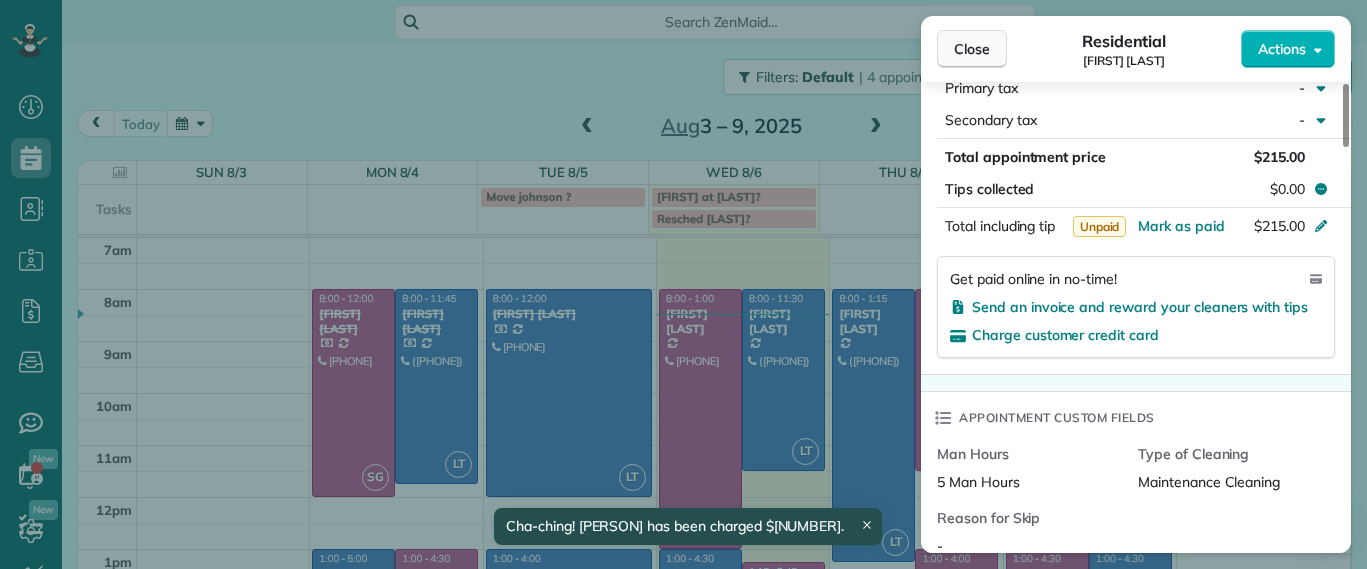 click on "Close" at bounding box center [972, 49] 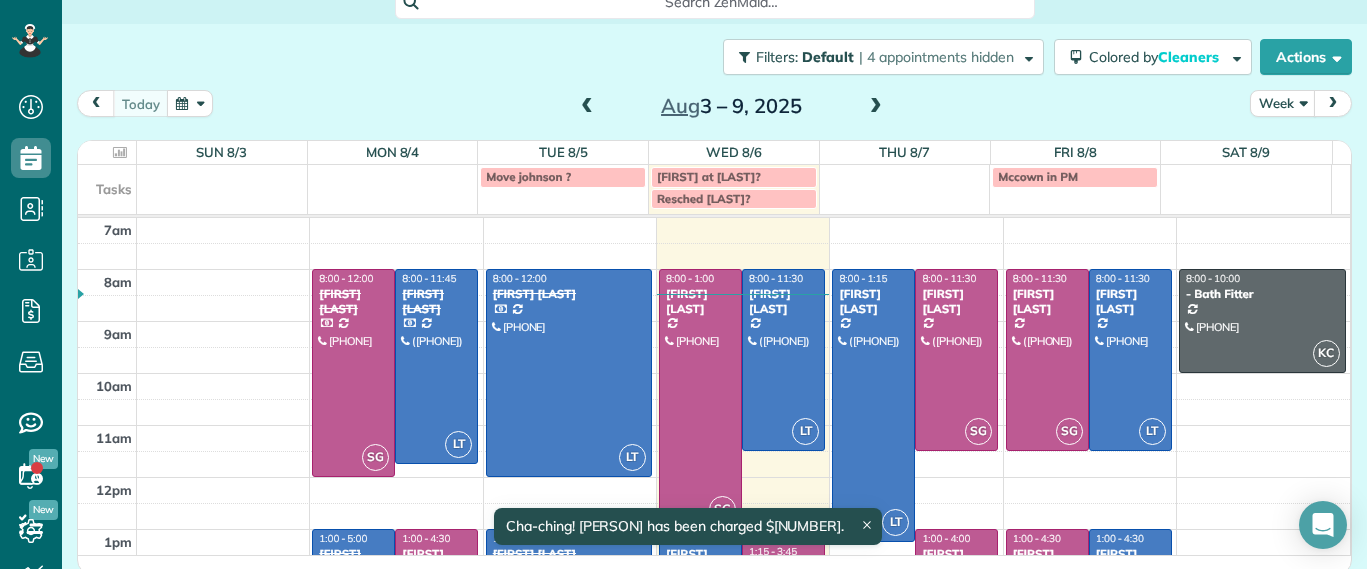 scroll, scrollTop: 26, scrollLeft: 0, axis: vertical 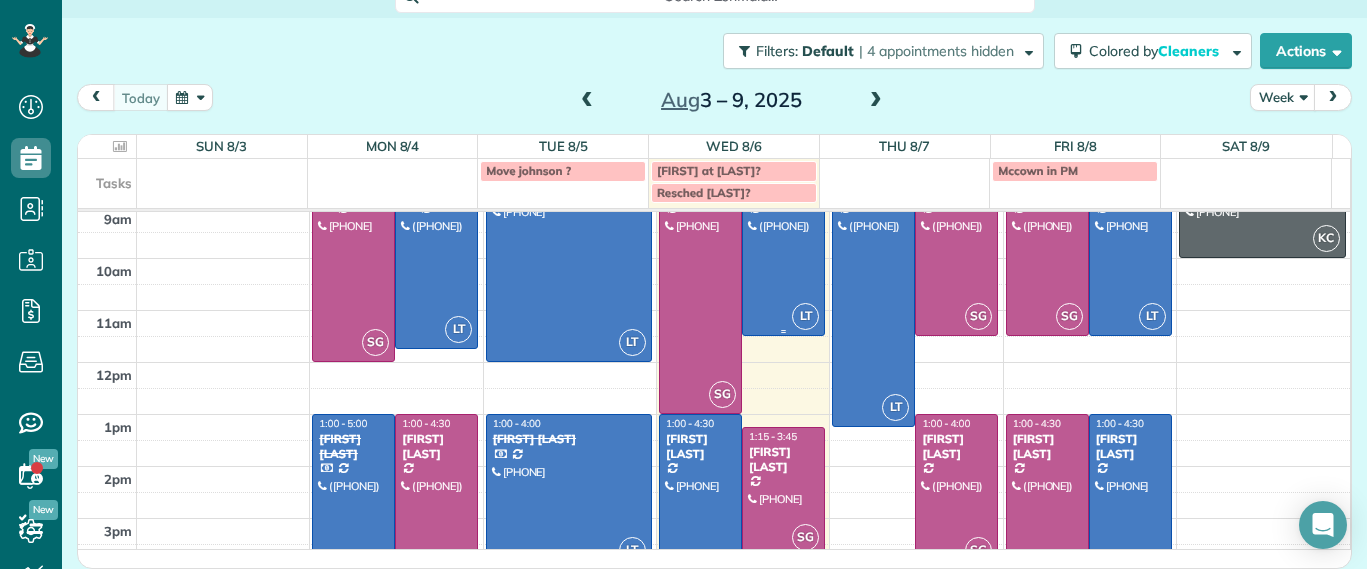 click at bounding box center [783, 245] 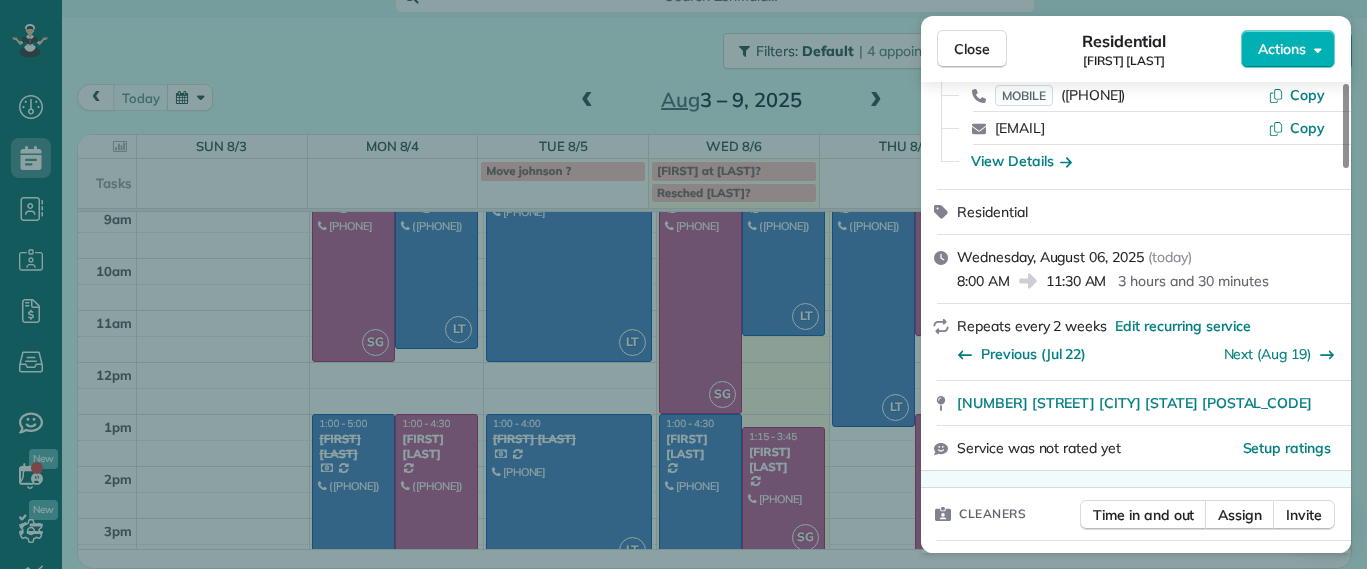 scroll, scrollTop: 252, scrollLeft: 0, axis: vertical 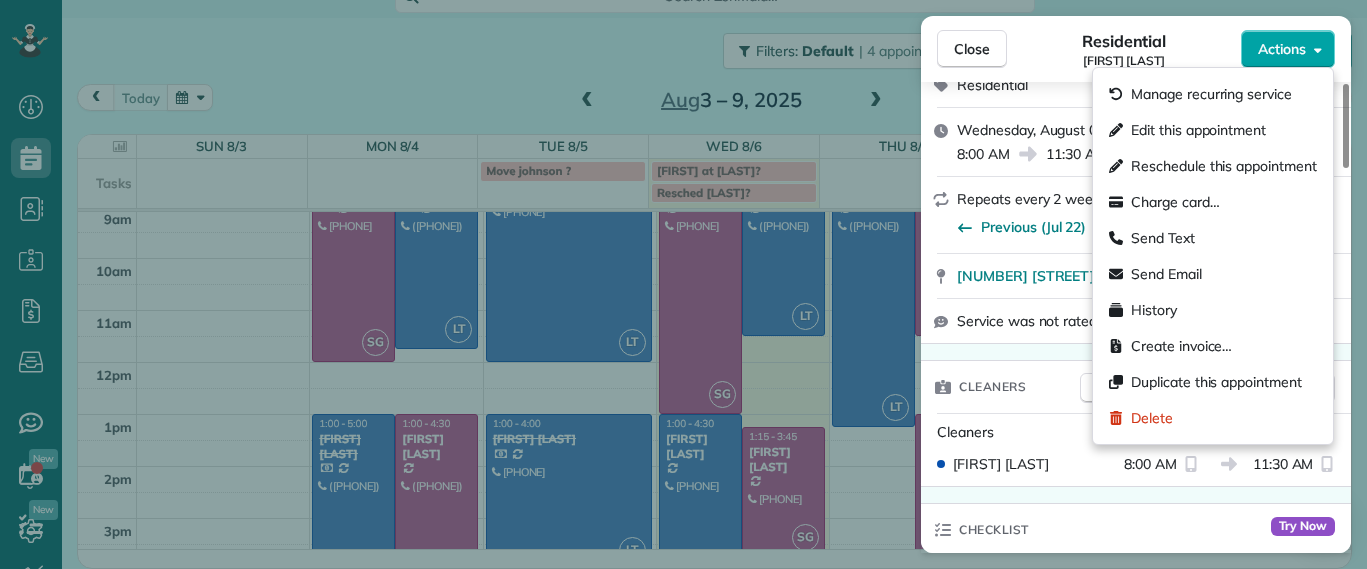 click on "Actions" at bounding box center (1282, 49) 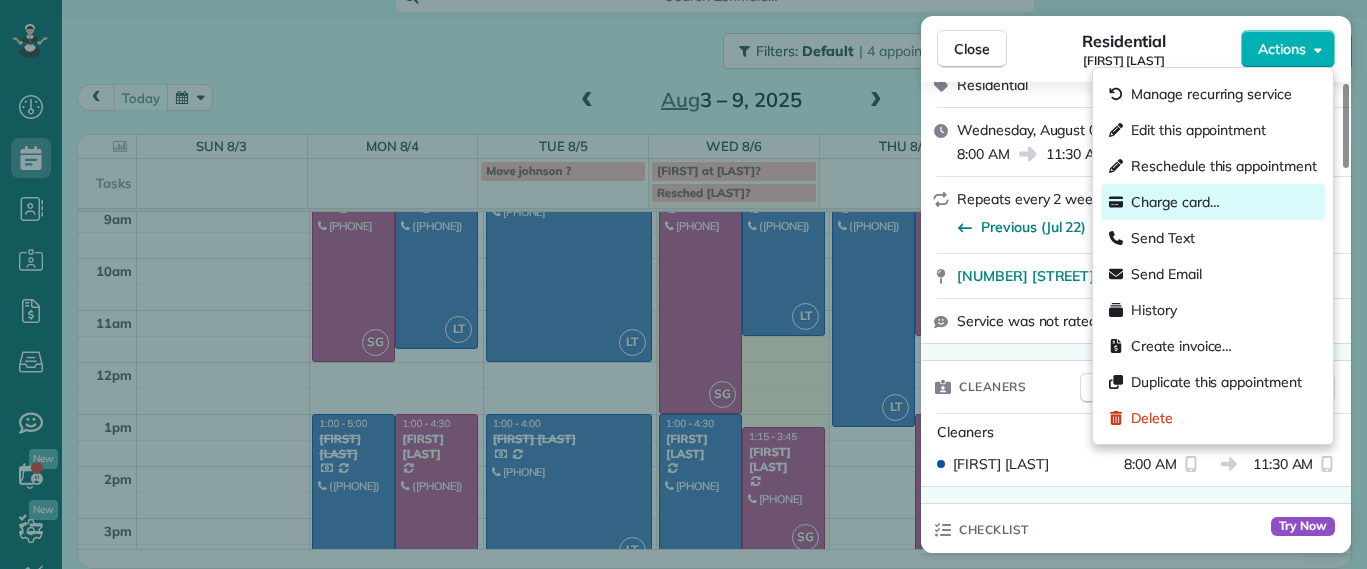click on "Charge card…" at bounding box center (1175, 202) 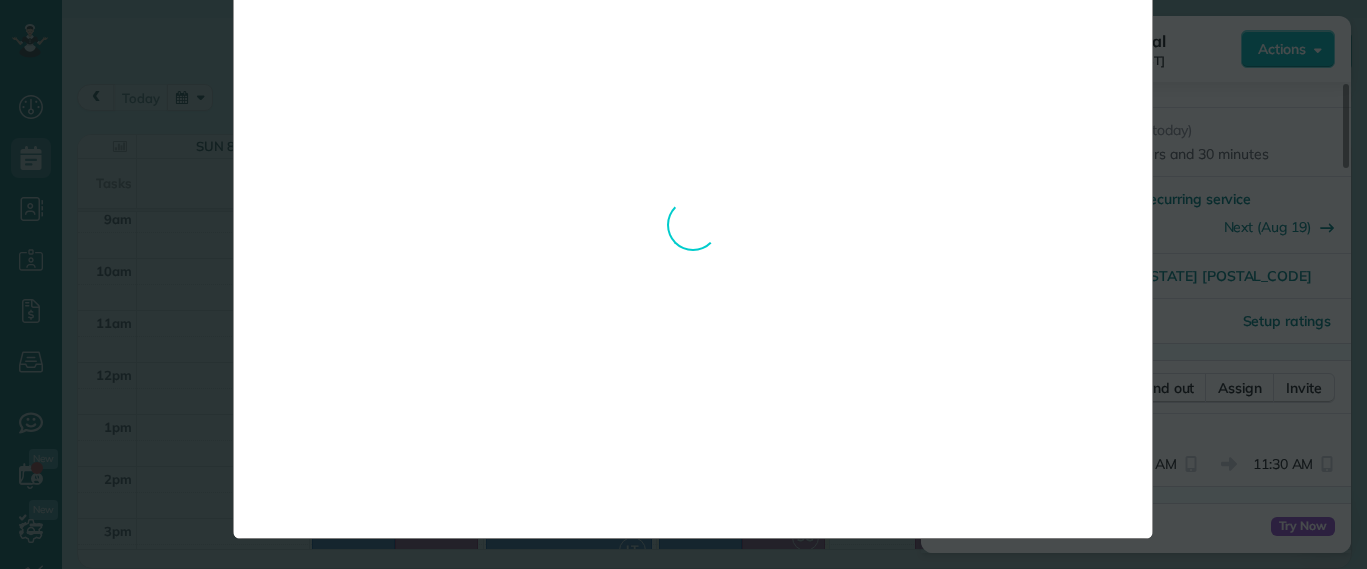 scroll, scrollTop: 0, scrollLeft: 0, axis: both 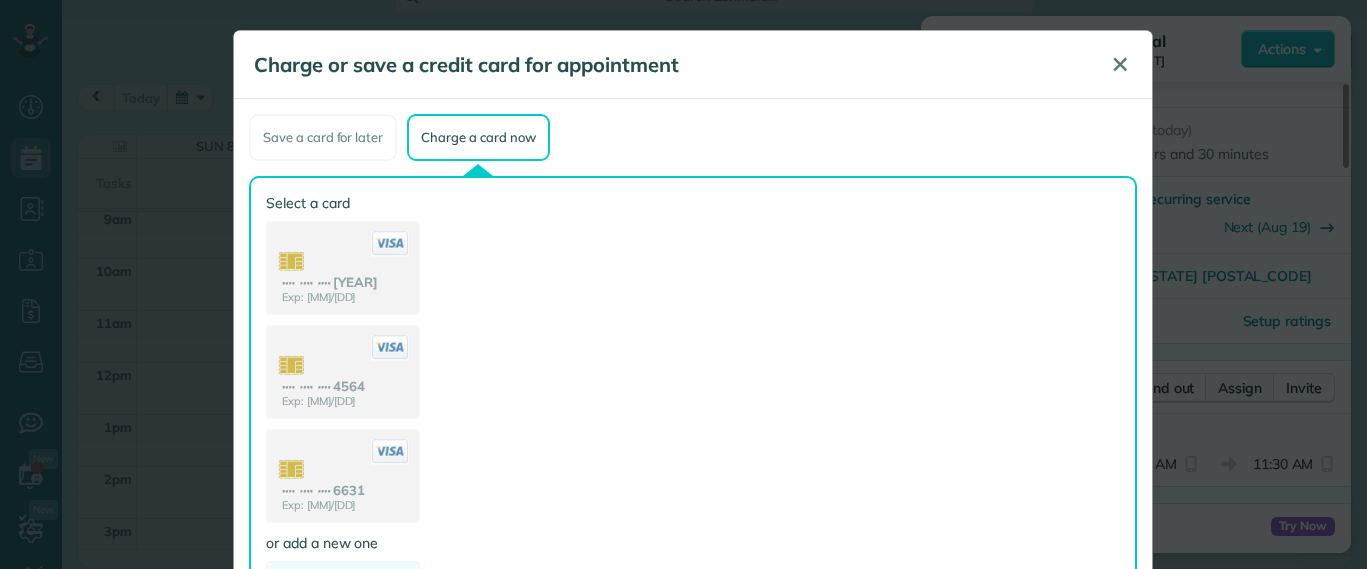 click on "✕" at bounding box center (1120, 65) 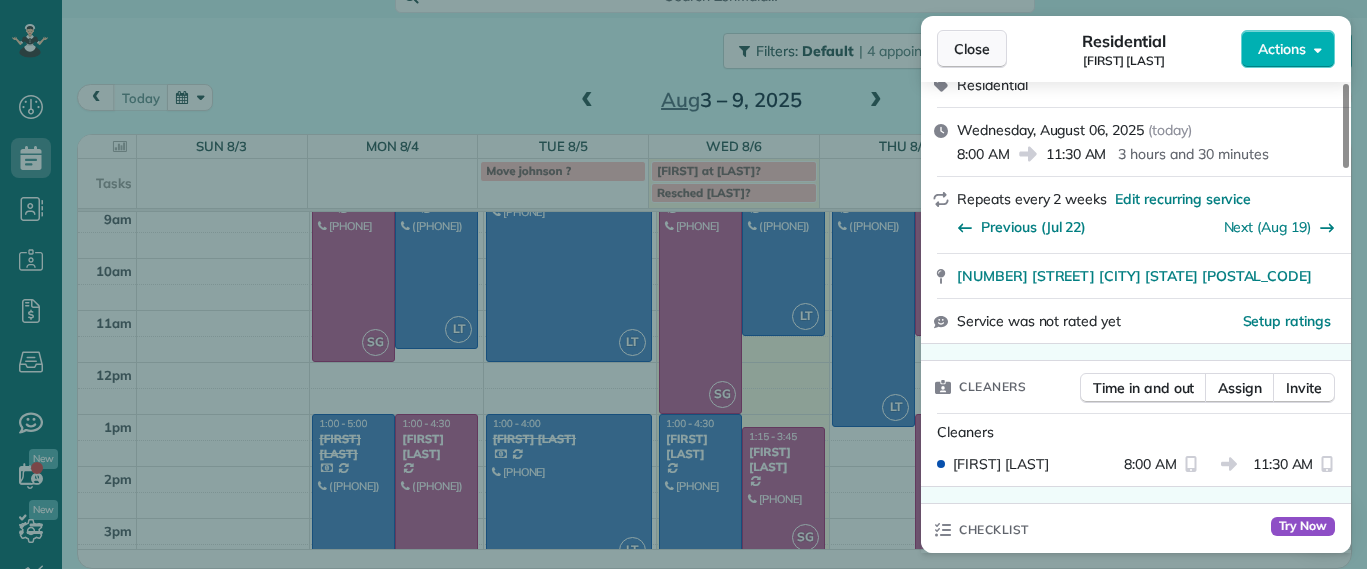 click on "Close" at bounding box center (972, 49) 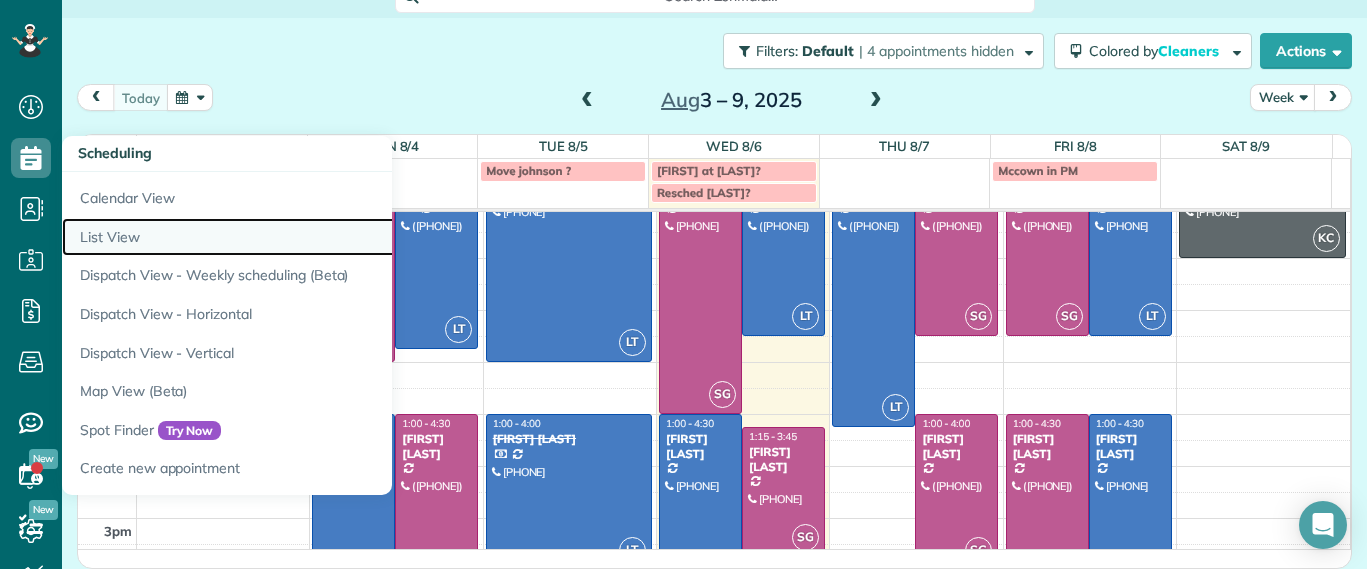 click on "List View" at bounding box center (312, 237) 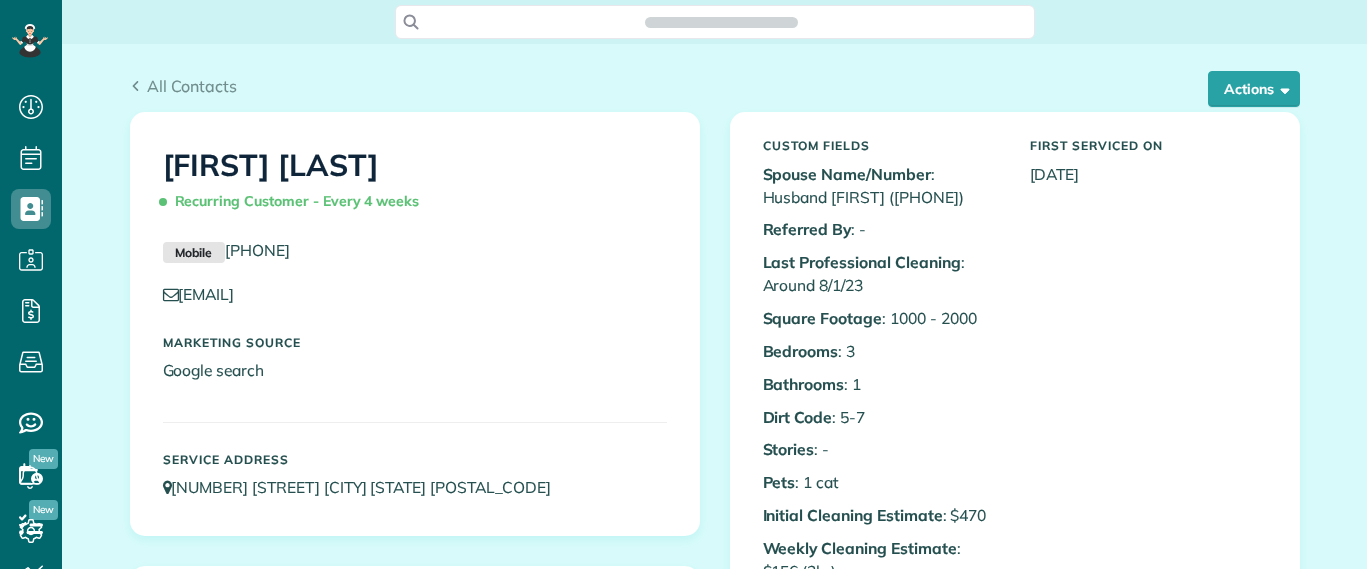 scroll, scrollTop: 0, scrollLeft: 0, axis: both 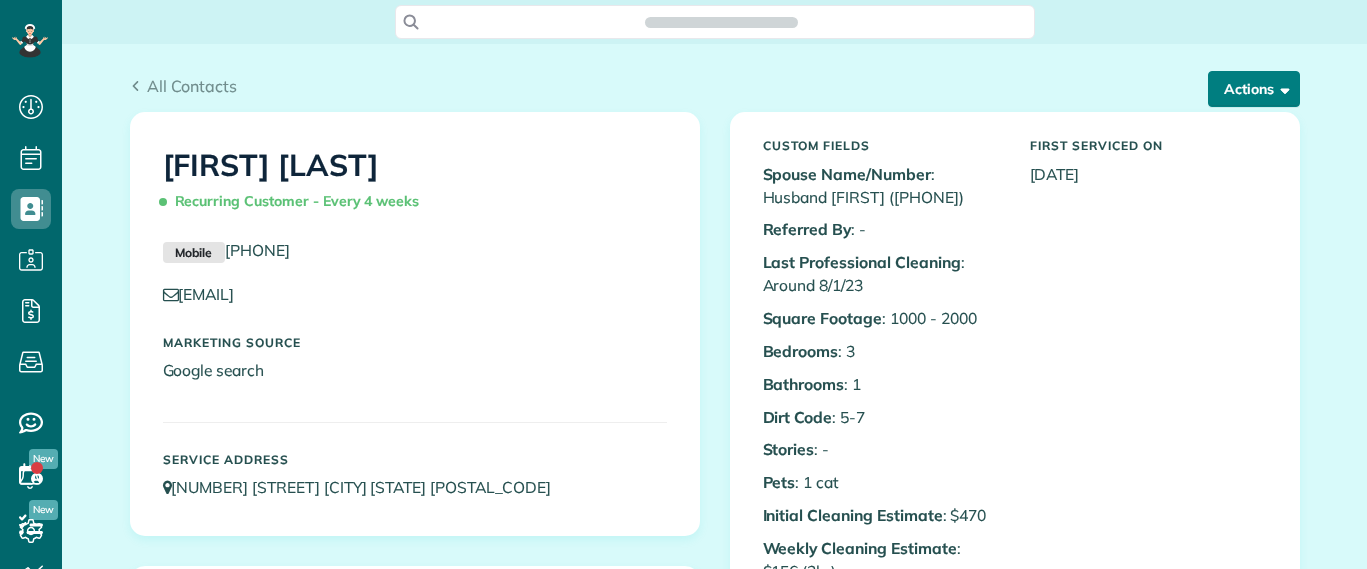 click on "Actions" at bounding box center (1254, 89) 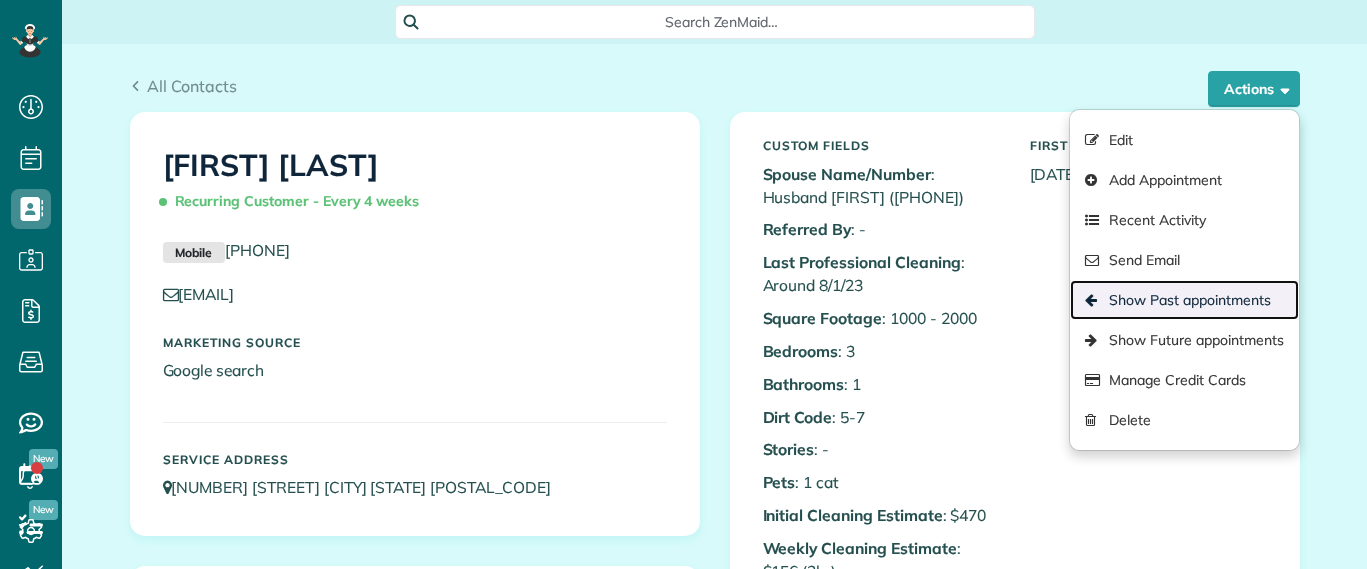 click on "Show Past appointments" at bounding box center [1184, 300] 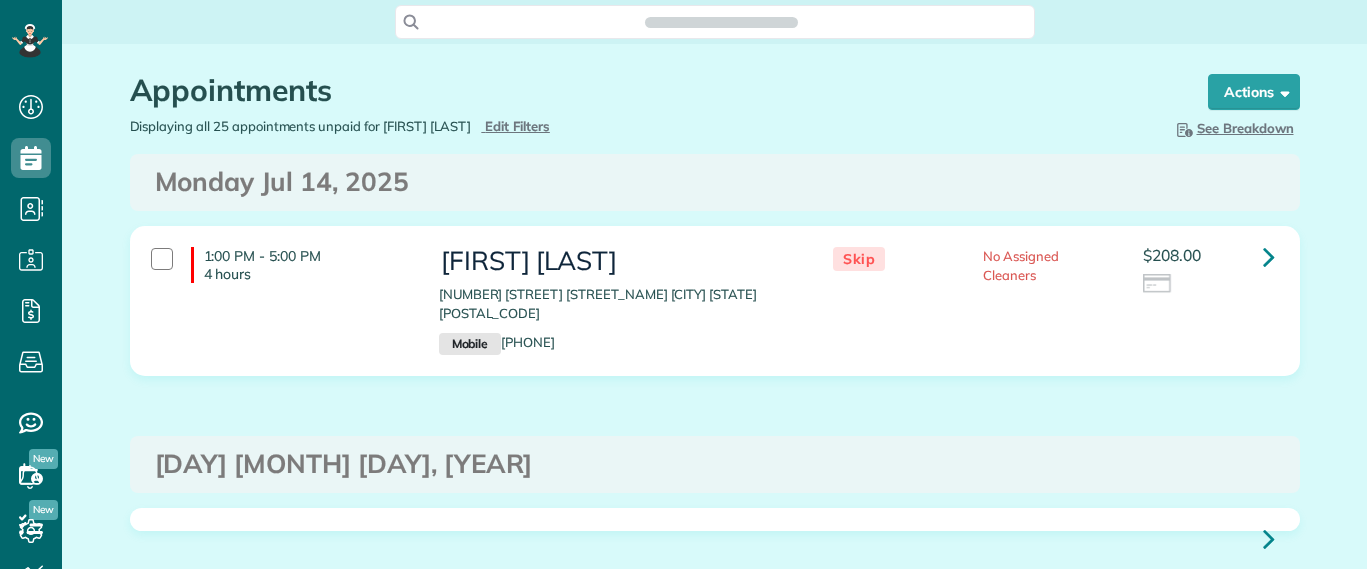 scroll, scrollTop: 0, scrollLeft: 0, axis: both 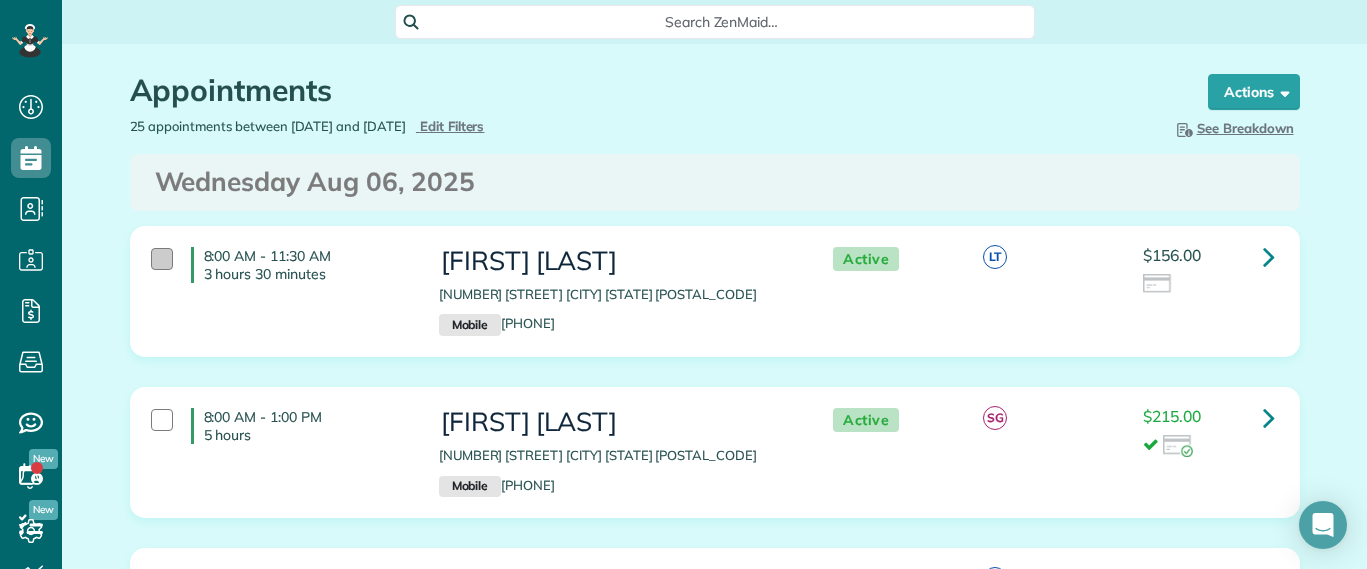 click at bounding box center [162, 259] 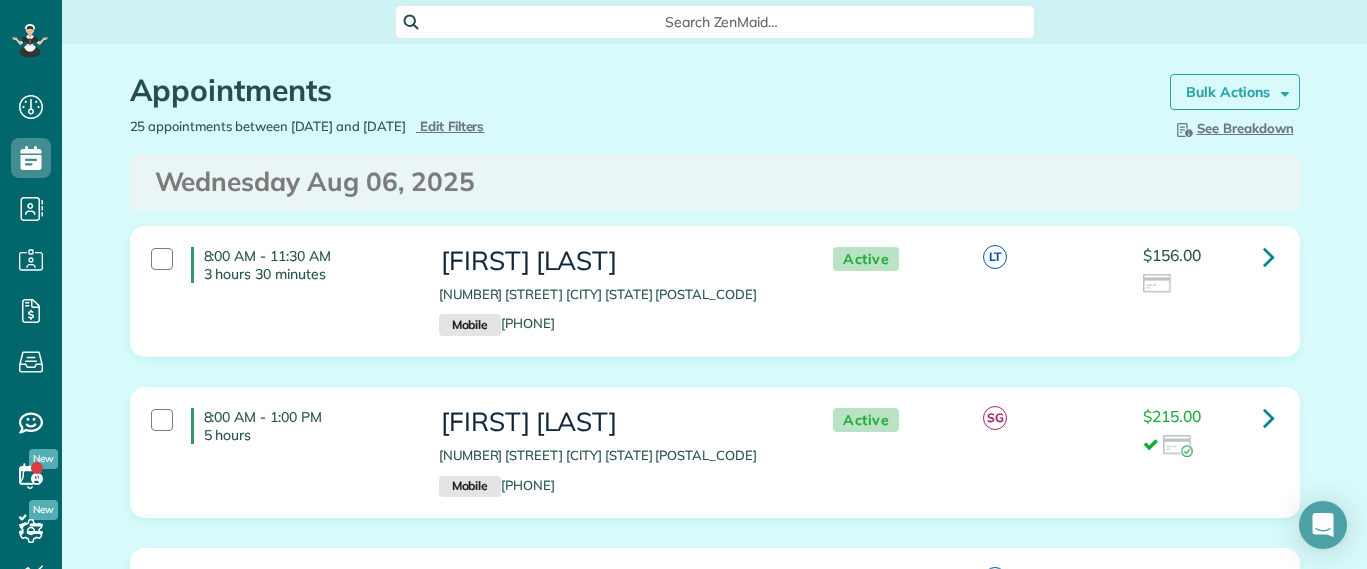 click on "Bulk Actions" at bounding box center (1228, 92) 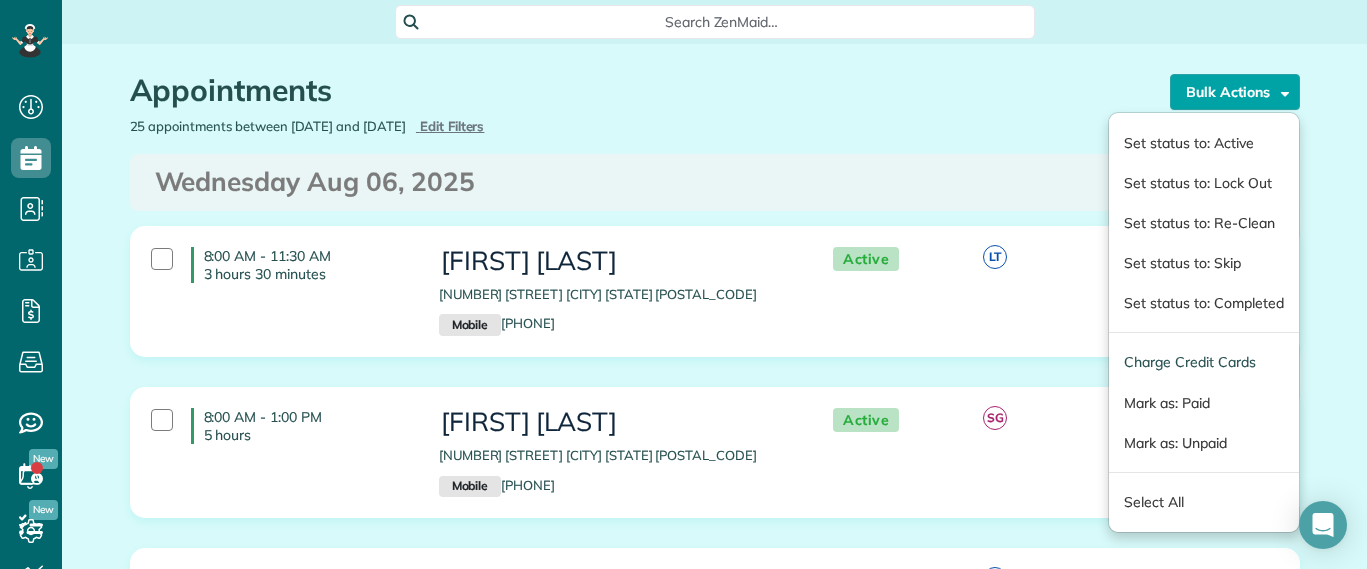 click on "Appointments" at bounding box center (635, 90) 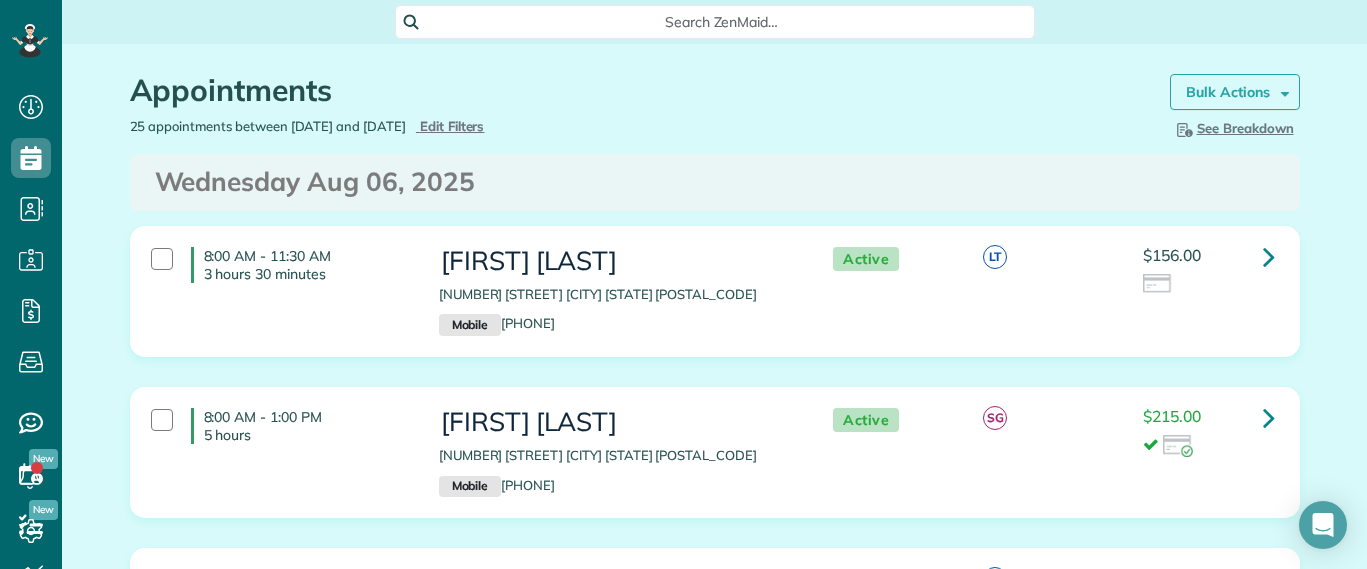 click on "Bulk Actions" at bounding box center [1228, 92] 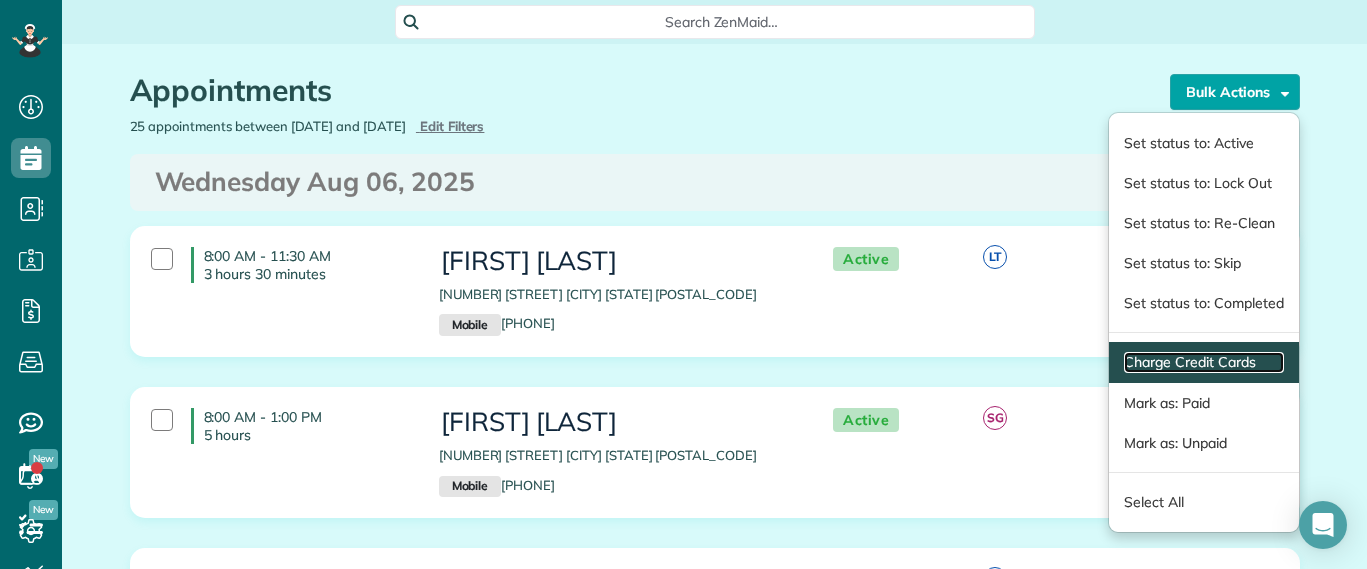 click on "Charge Credit Cards" at bounding box center (1203, 362) 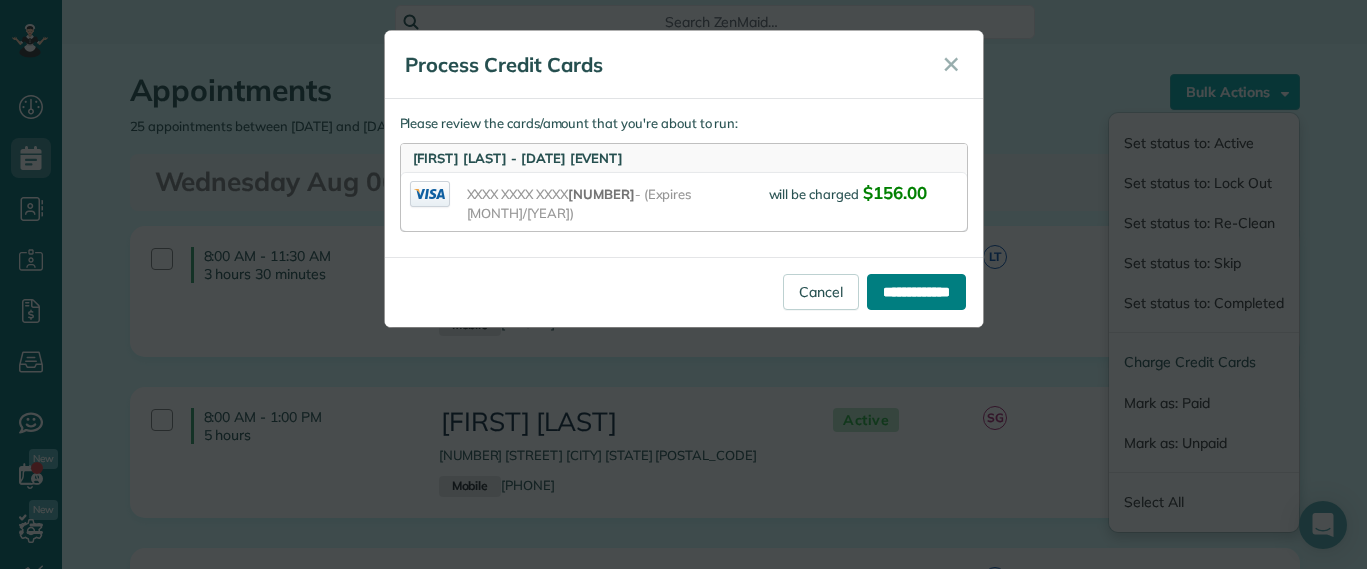 click on "**********" at bounding box center [916, 292] 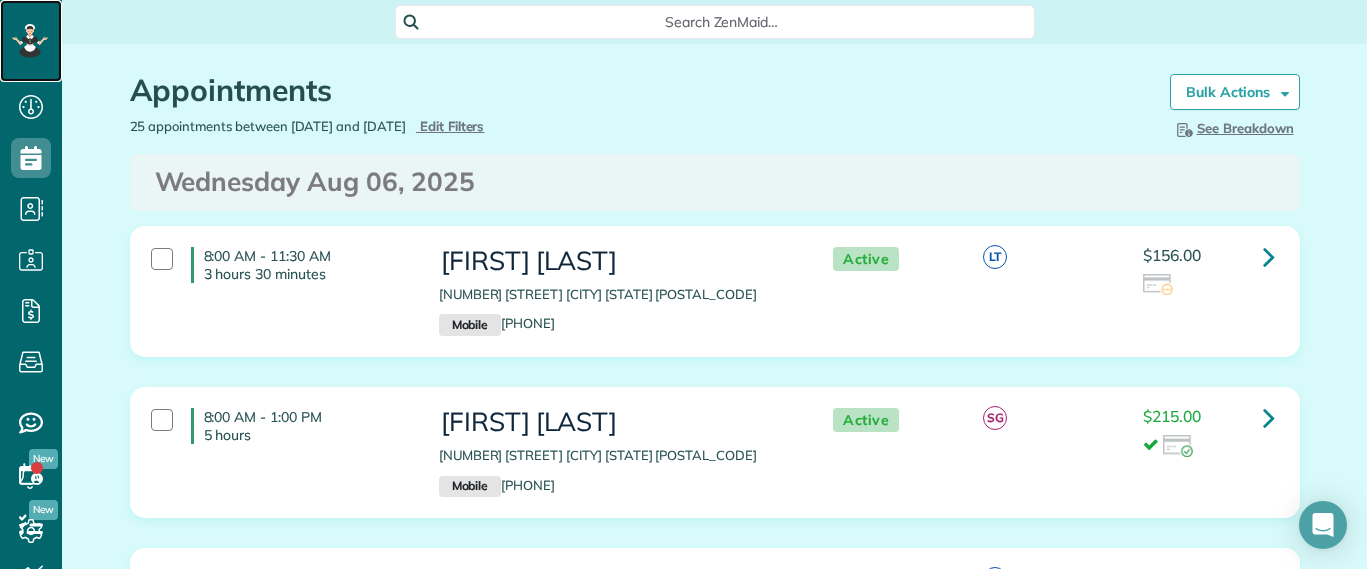 click 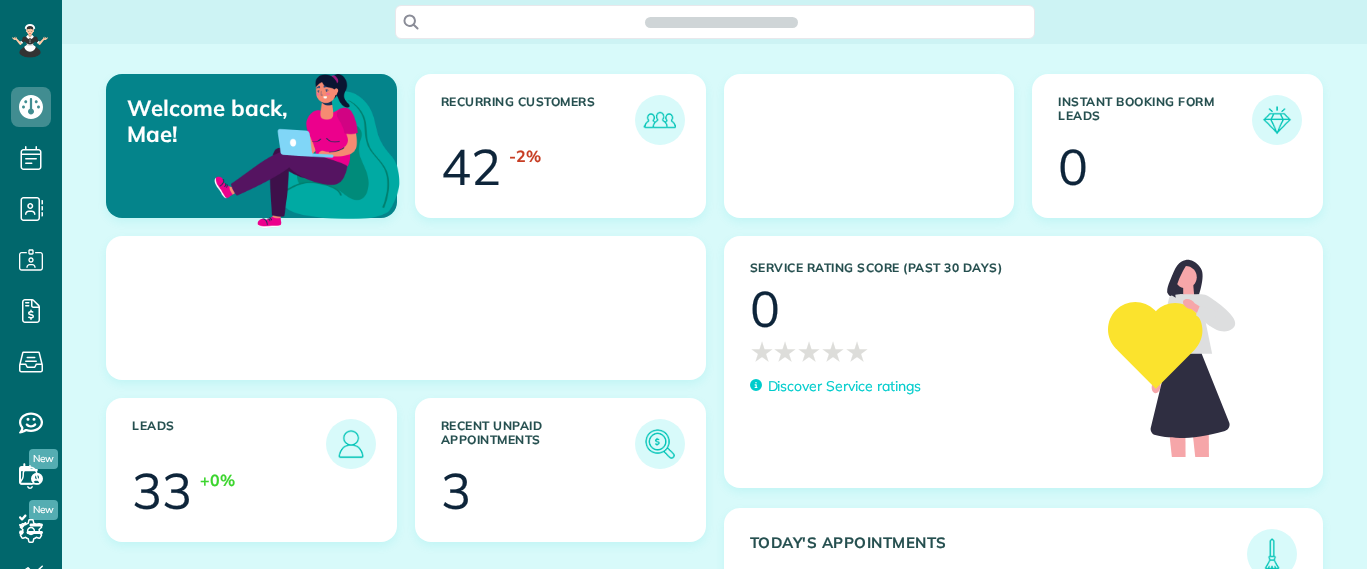scroll, scrollTop: 0, scrollLeft: 0, axis: both 